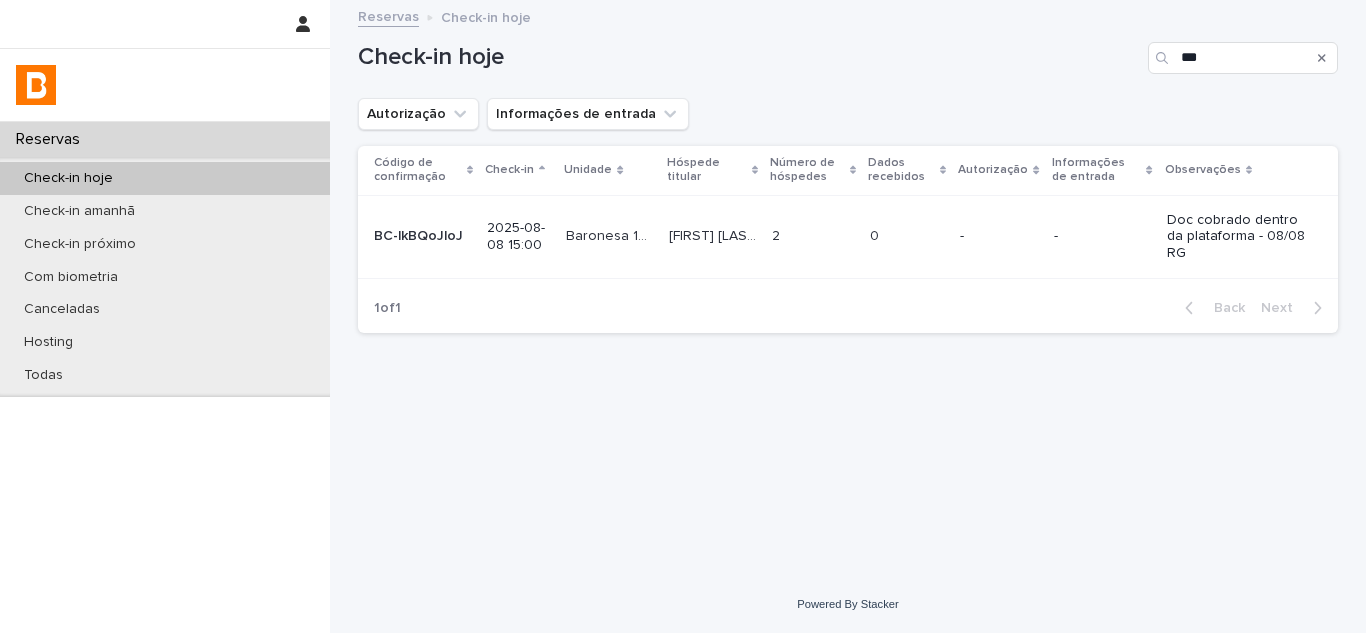 click on "***" at bounding box center (1243, 58) 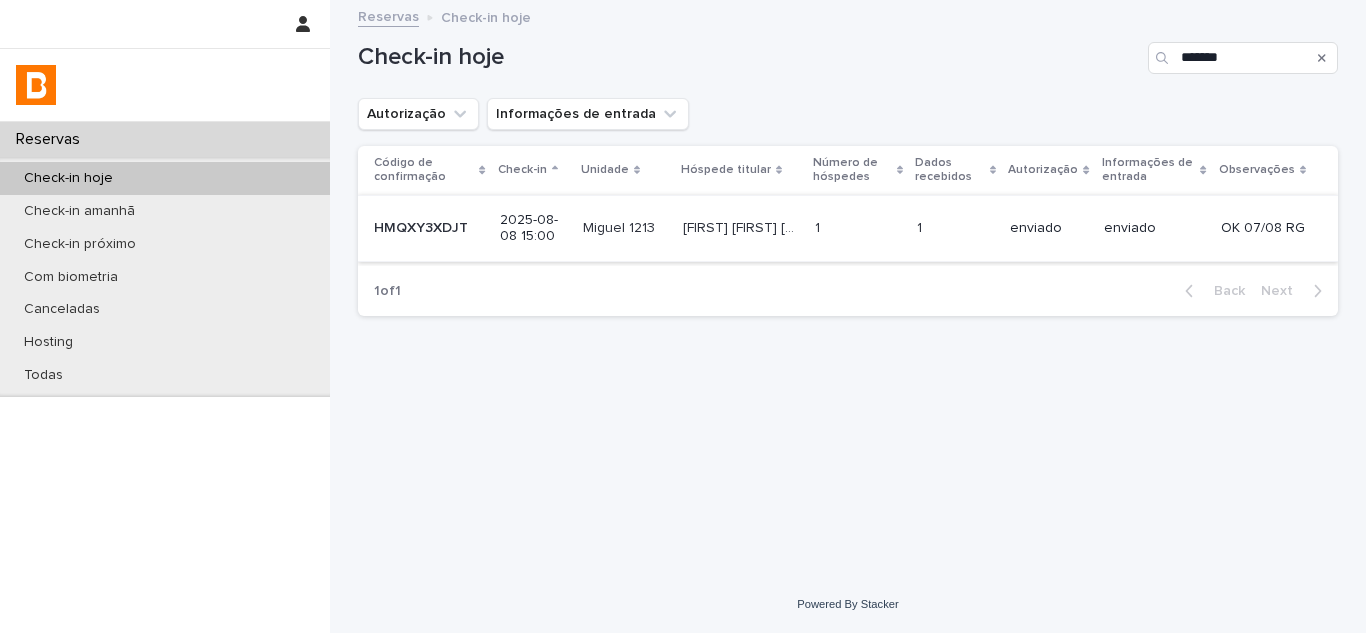 type on "*******" 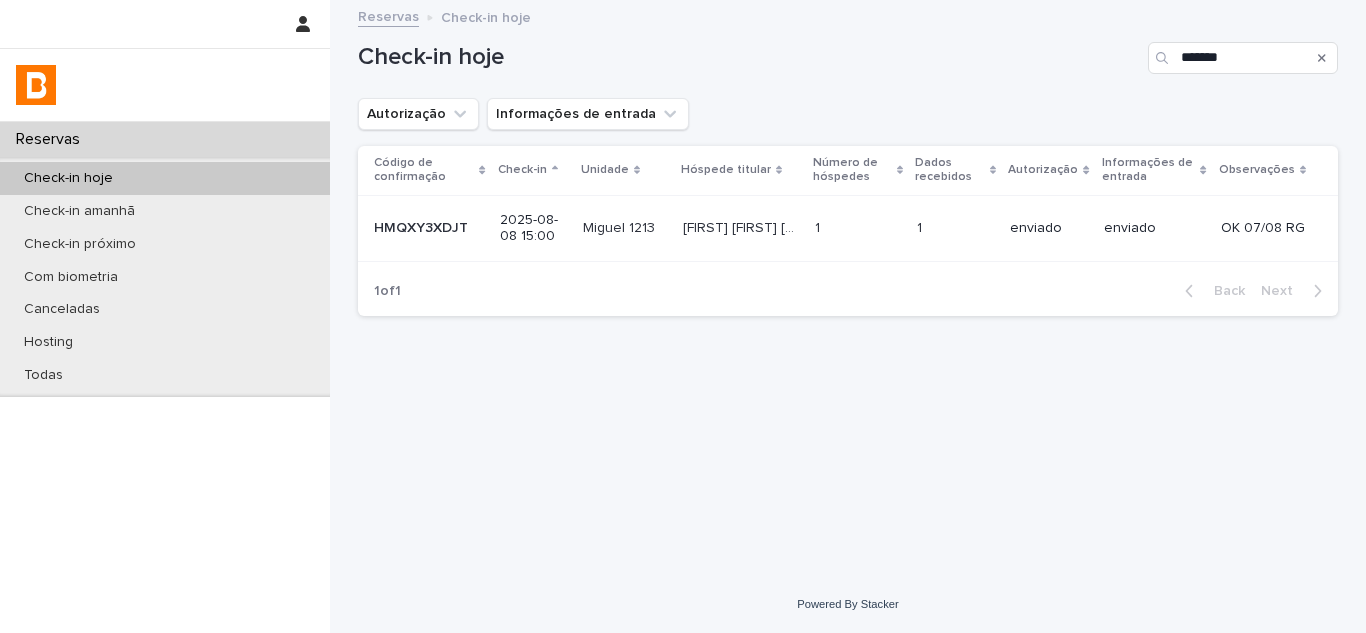 click on "1" at bounding box center (819, 226) 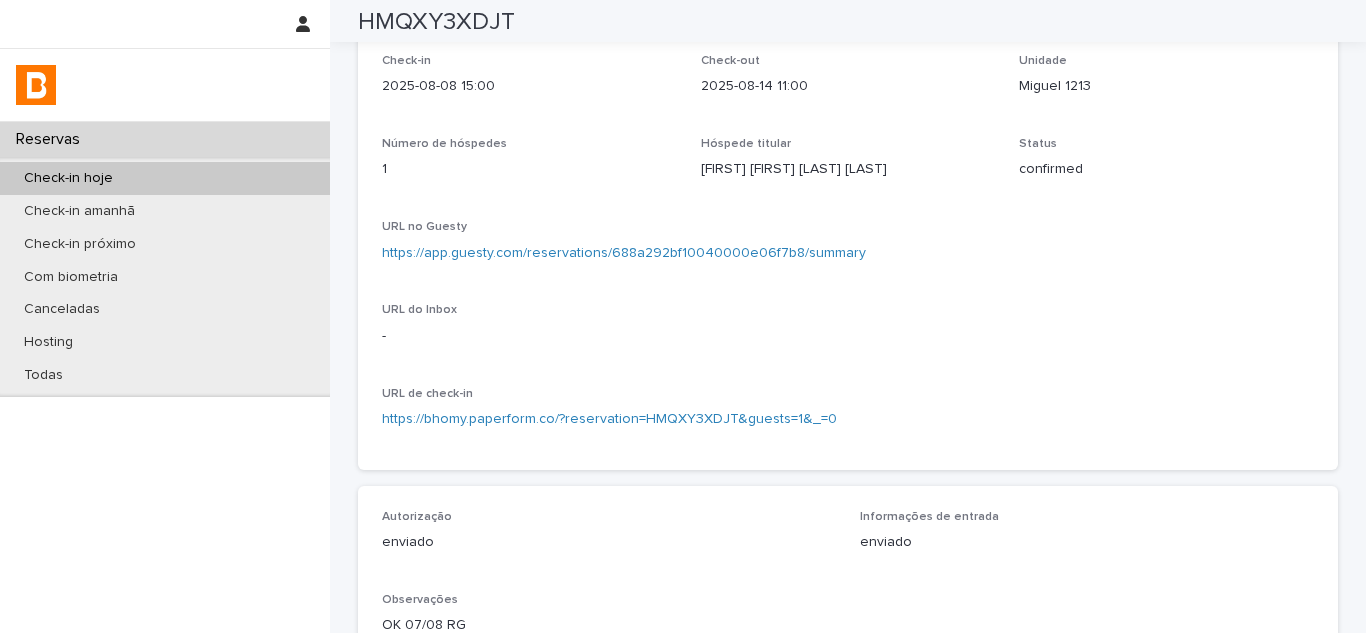 scroll, scrollTop: 0, scrollLeft: 0, axis: both 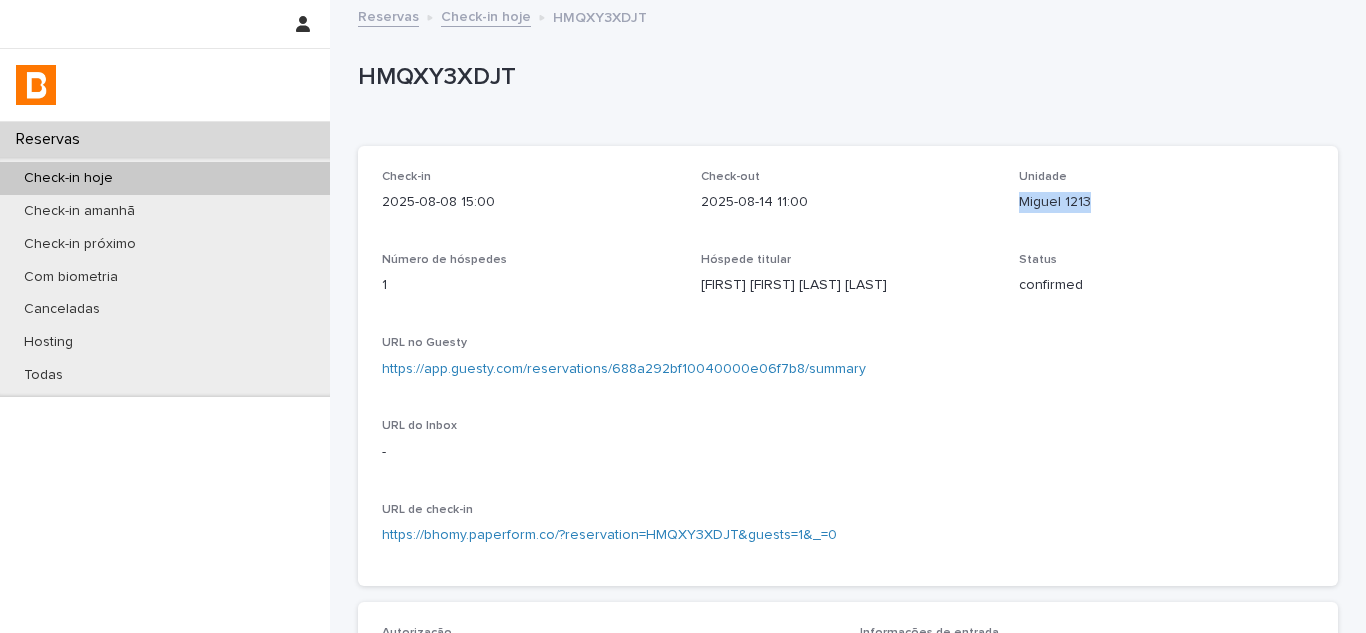 drag, startPoint x: 1004, startPoint y: 212, endPoint x: 1122, endPoint y: 213, distance: 118.004234 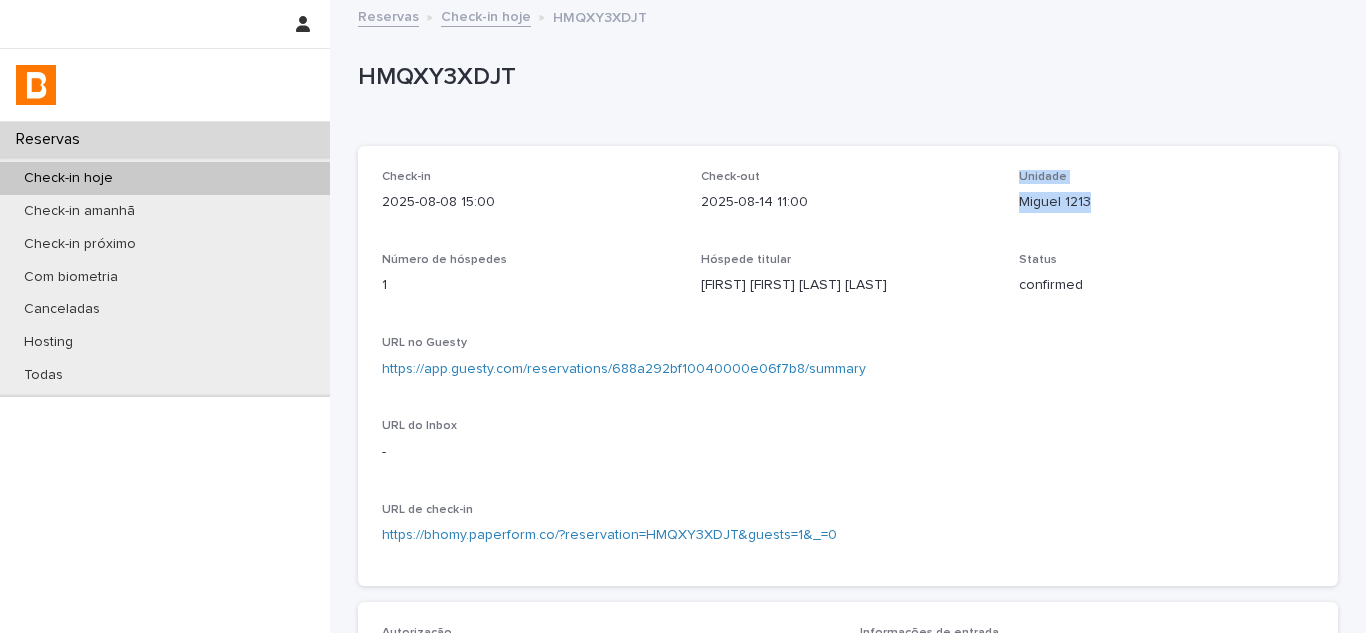drag, startPoint x: 988, startPoint y: 208, endPoint x: 1102, endPoint y: 208, distance: 114 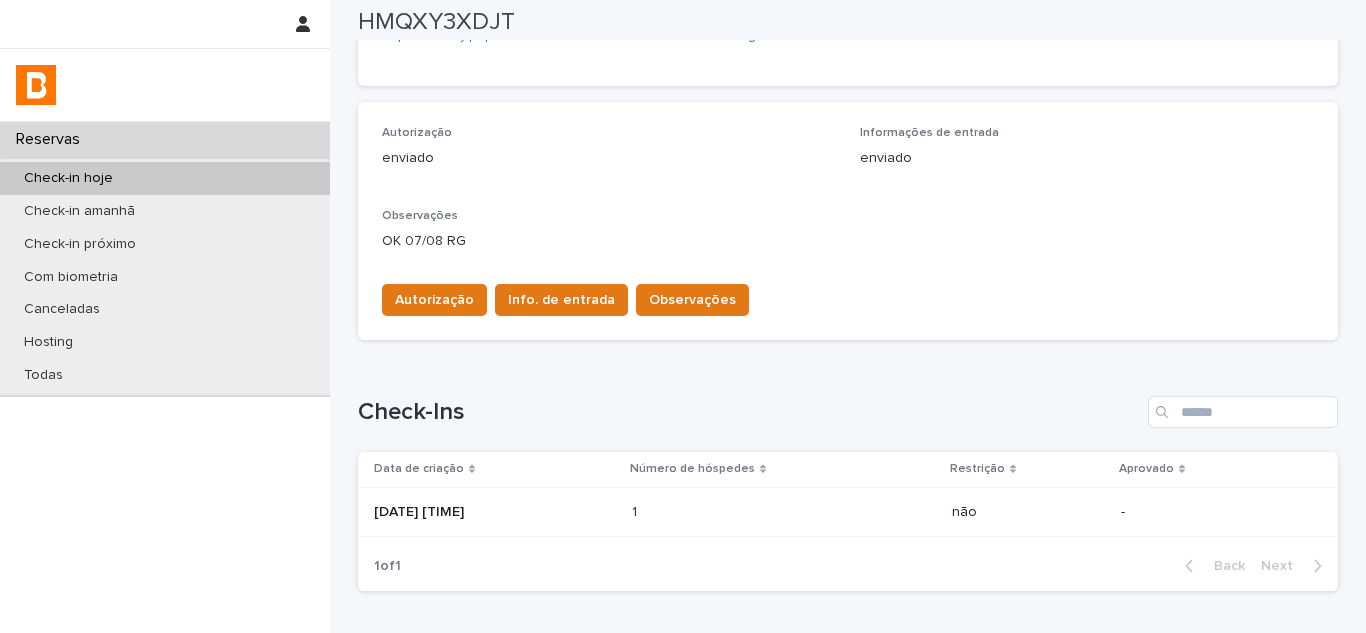 scroll, scrollTop: 631, scrollLeft: 0, axis: vertical 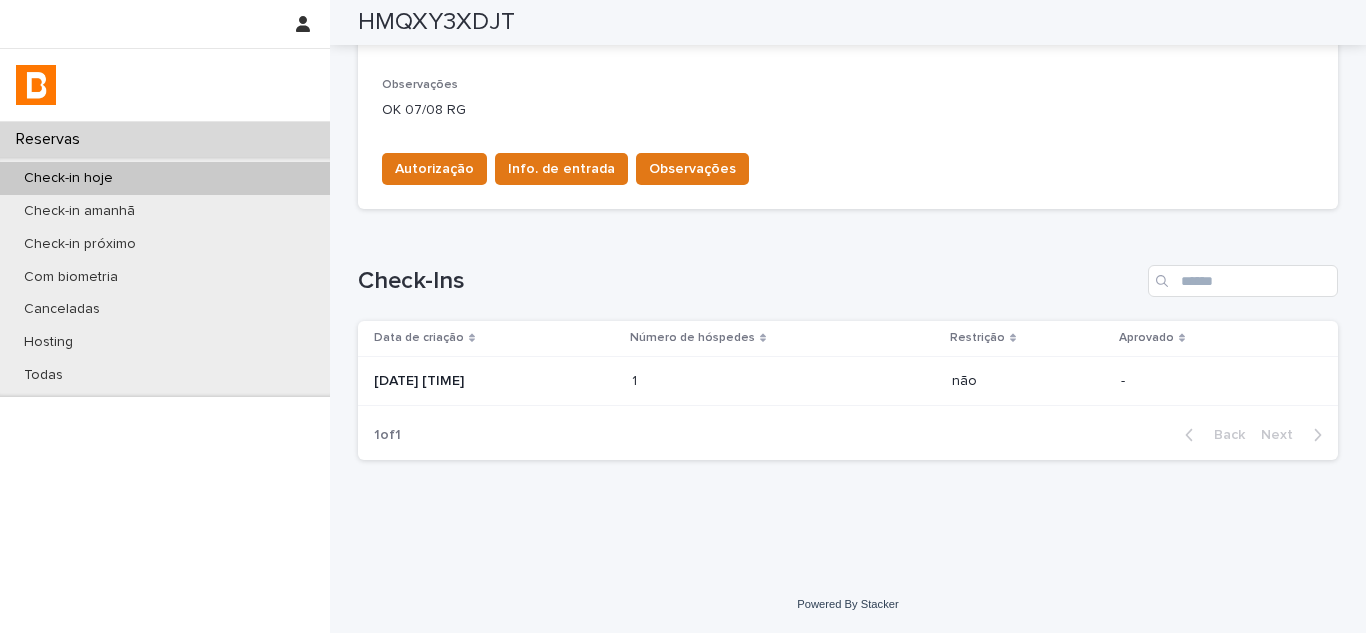 click on "[DATE] [TIME]" at bounding box center [495, 381] 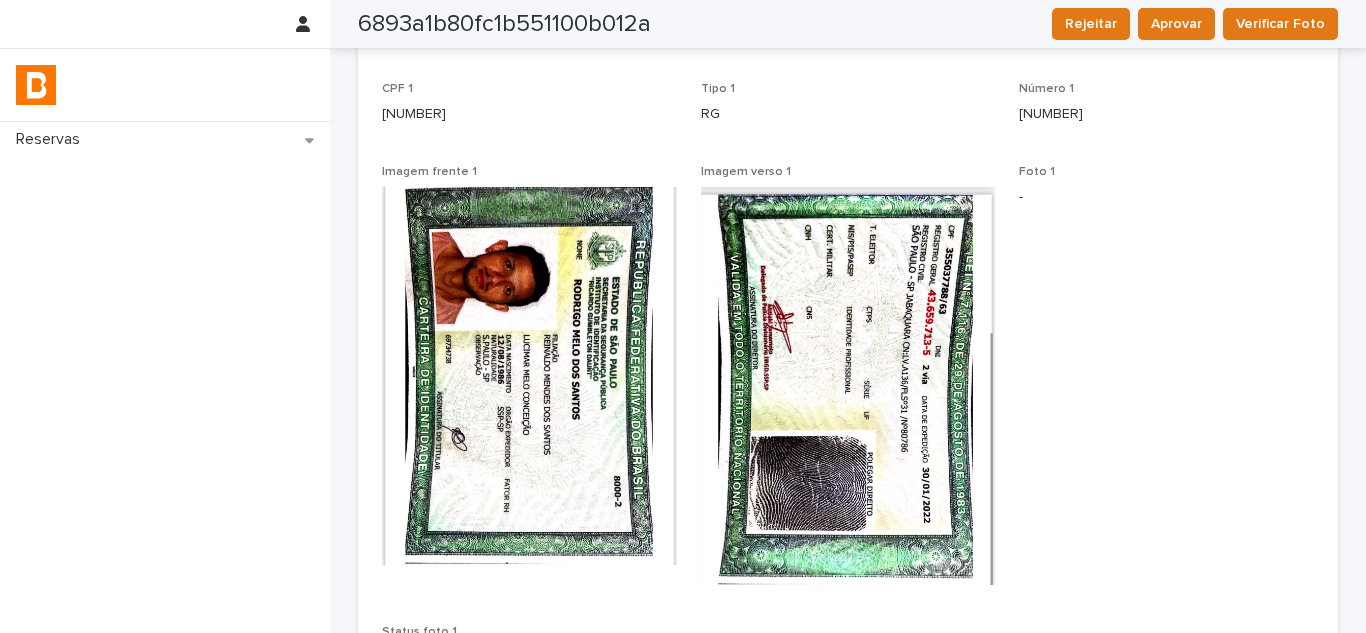 scroll, scrollTop: 0, scrollLeft: 0, axis: both 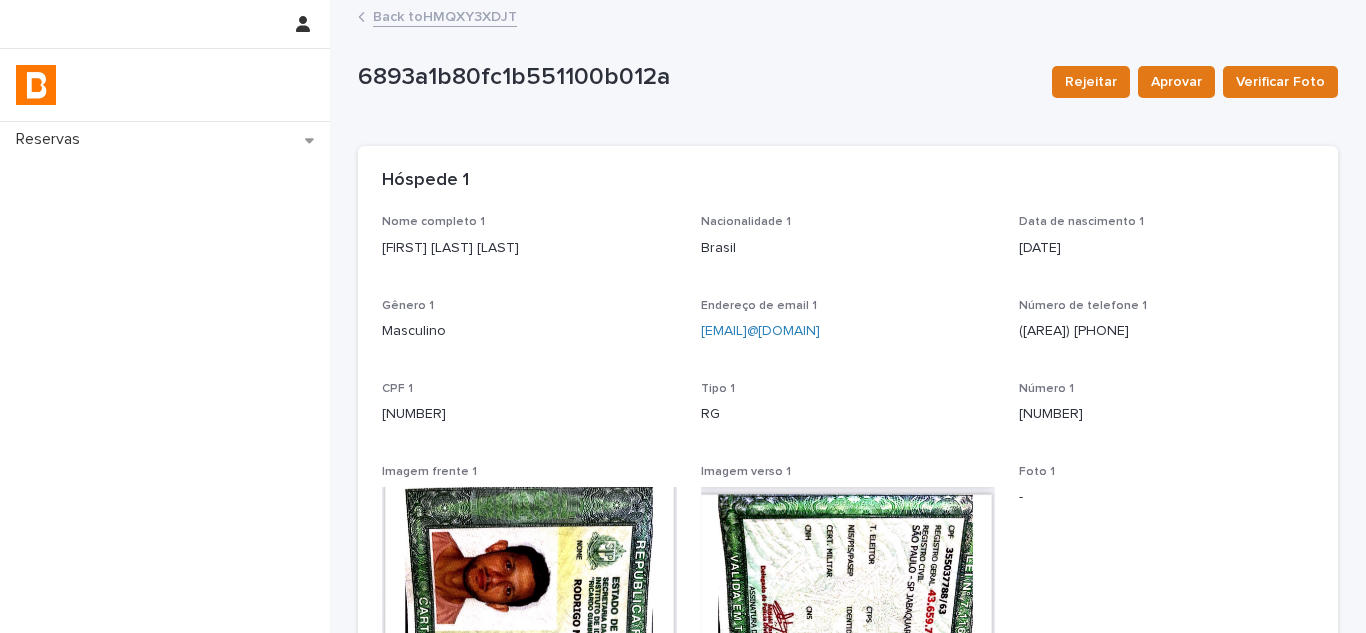 click on "Back to HMQXY3XDJT" at bounding box center [445, 15] 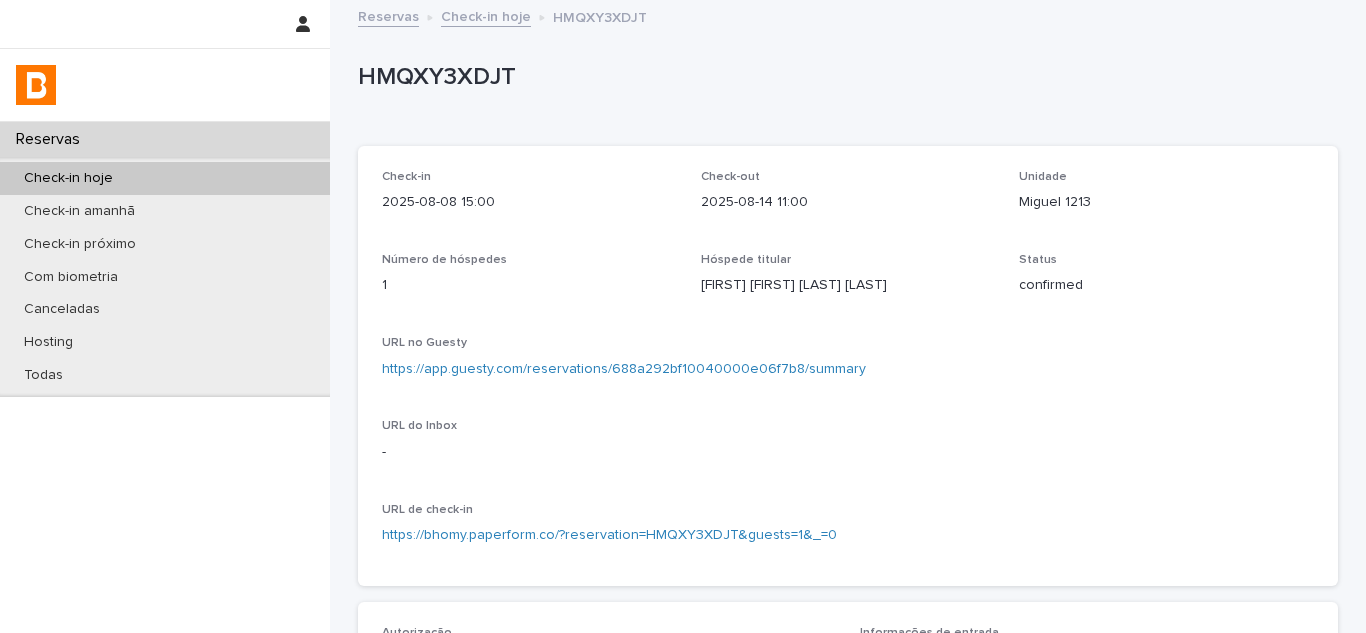 click on "HMQXY3XDJT" at bounding box center (844, 77) 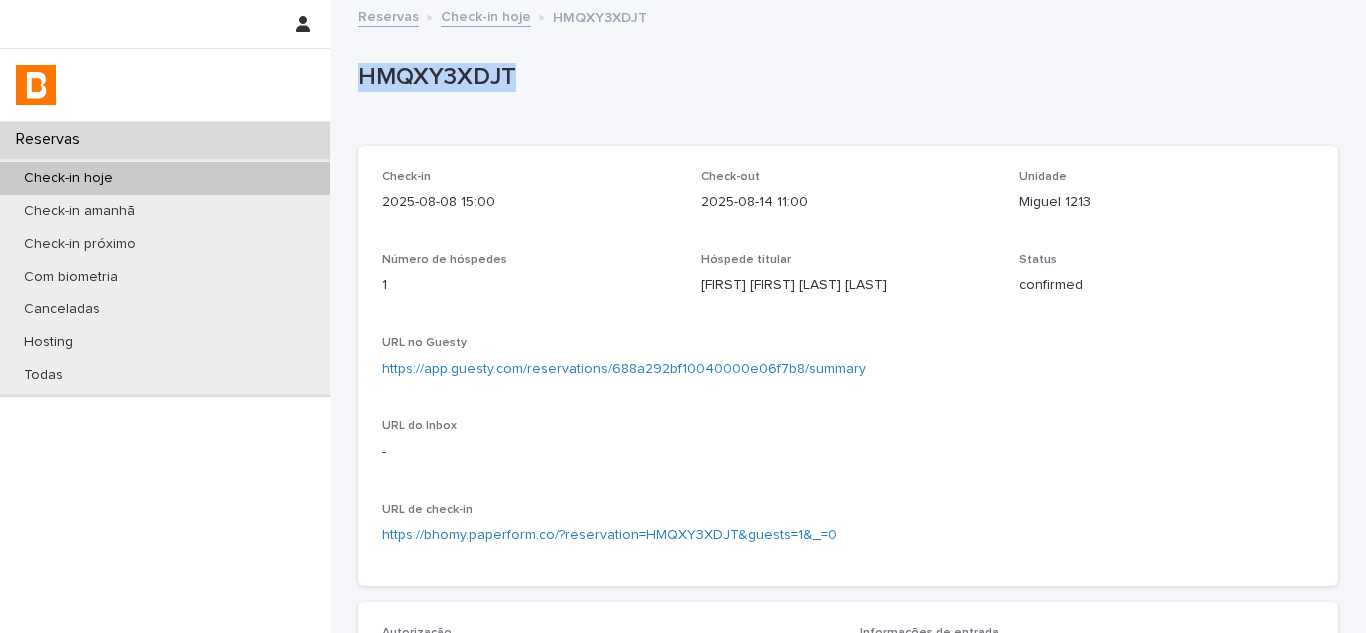 copy on "HMQXY3XDJT" 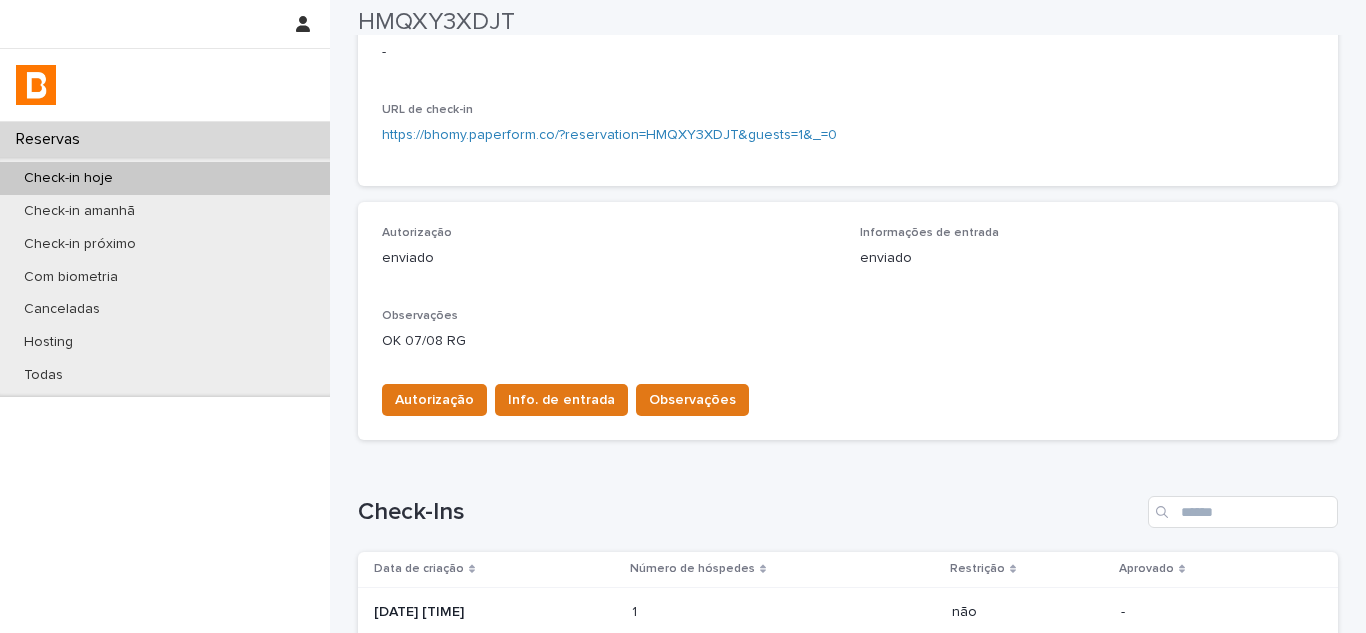 scroll, scrollTop: 100, scrollLeft: 0, axis: vertical 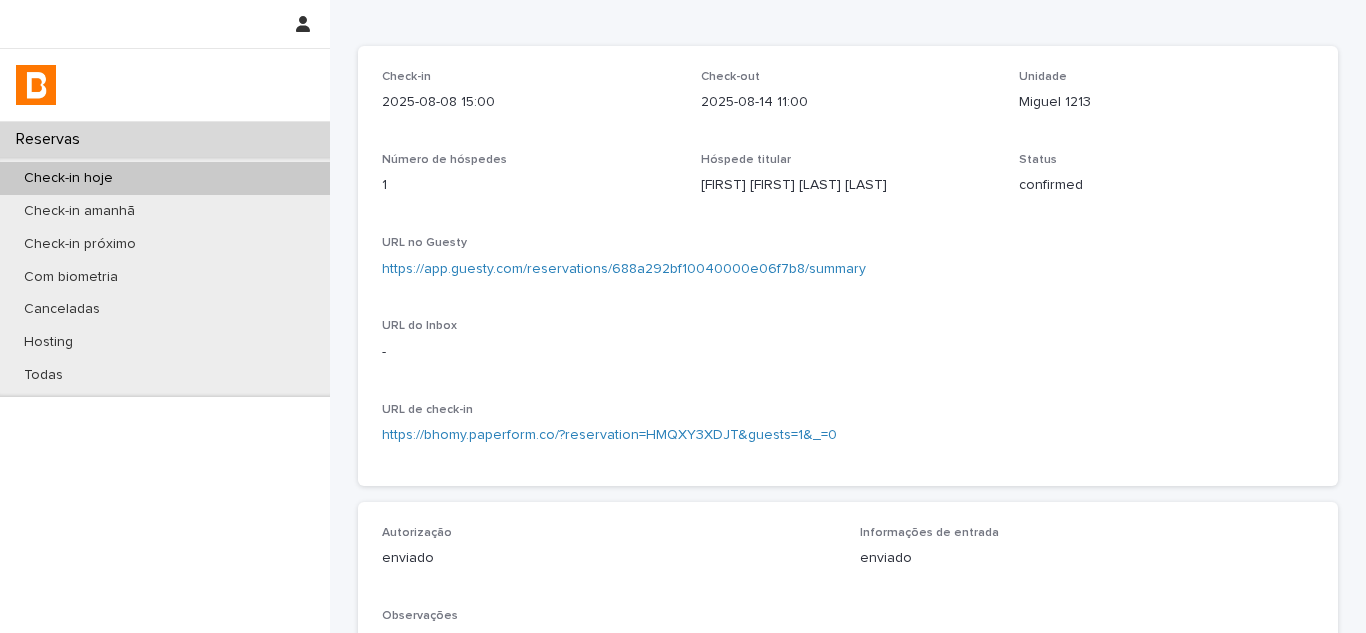 click on "https://app.guesty.com/reservations/688a292bf10040000e06f7b8/summary" at bounding box center [624, 269] 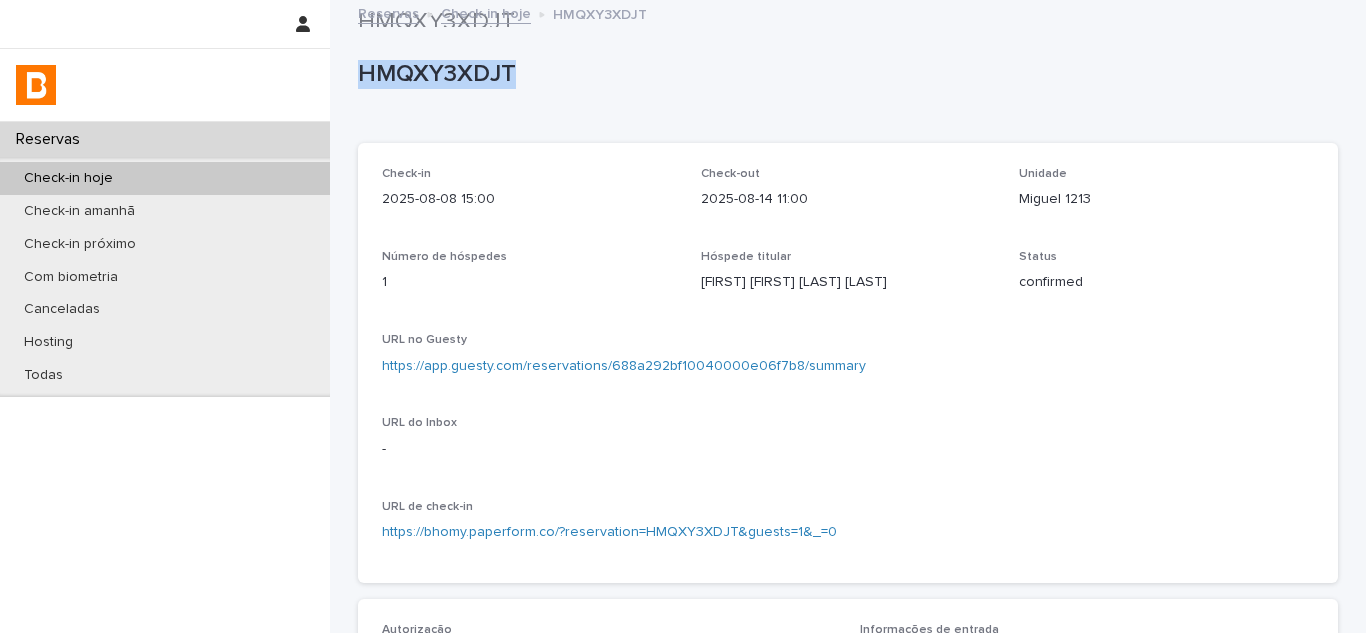 scroll, scrollTop: 0, scrollLeft: 0, axis: both 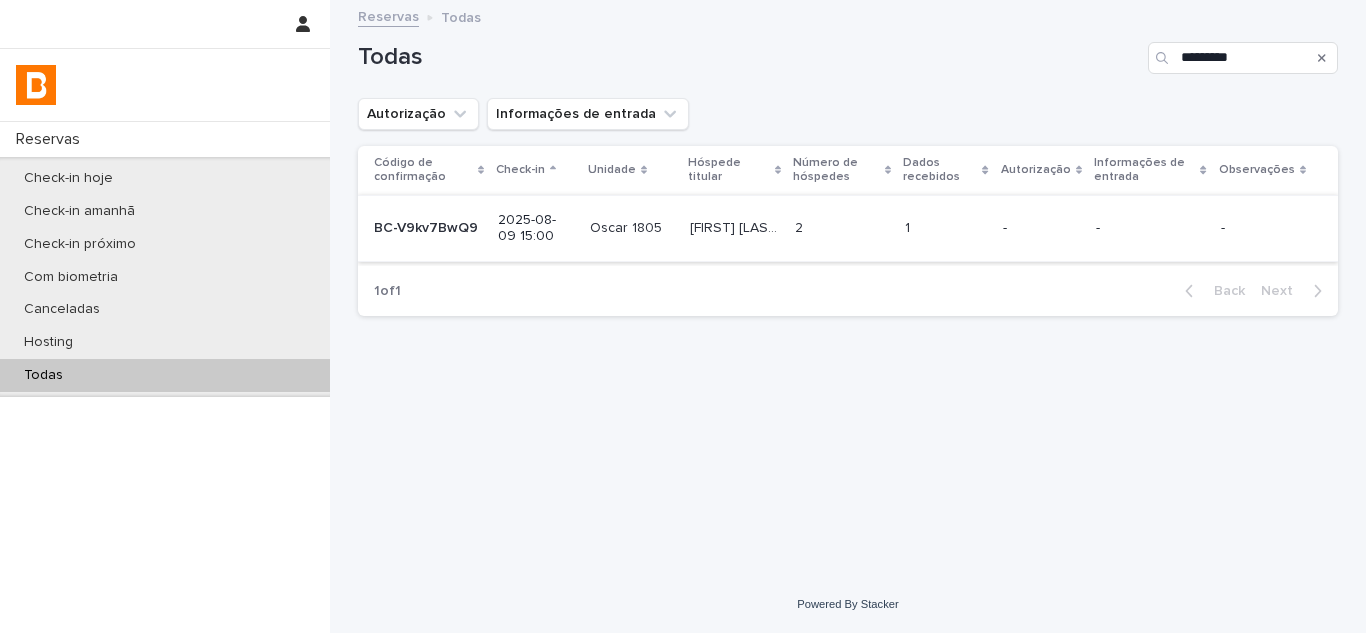 type on "*********" 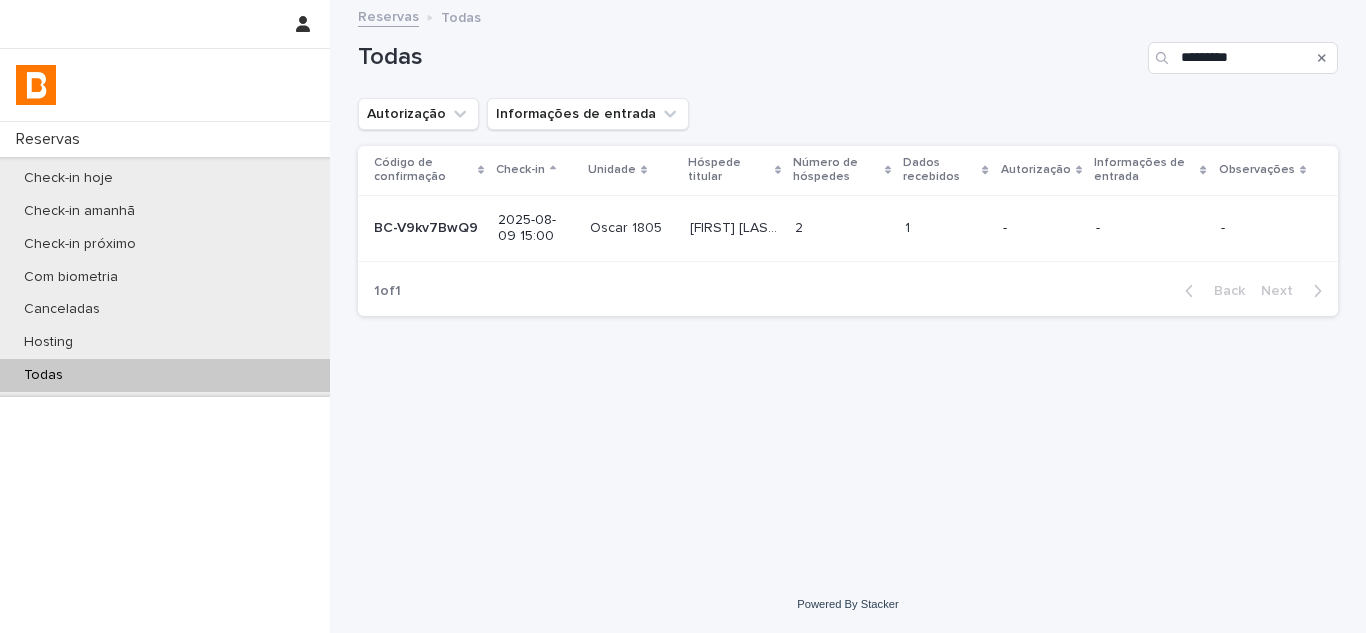 click on "1" at bounding box center (909, 226) 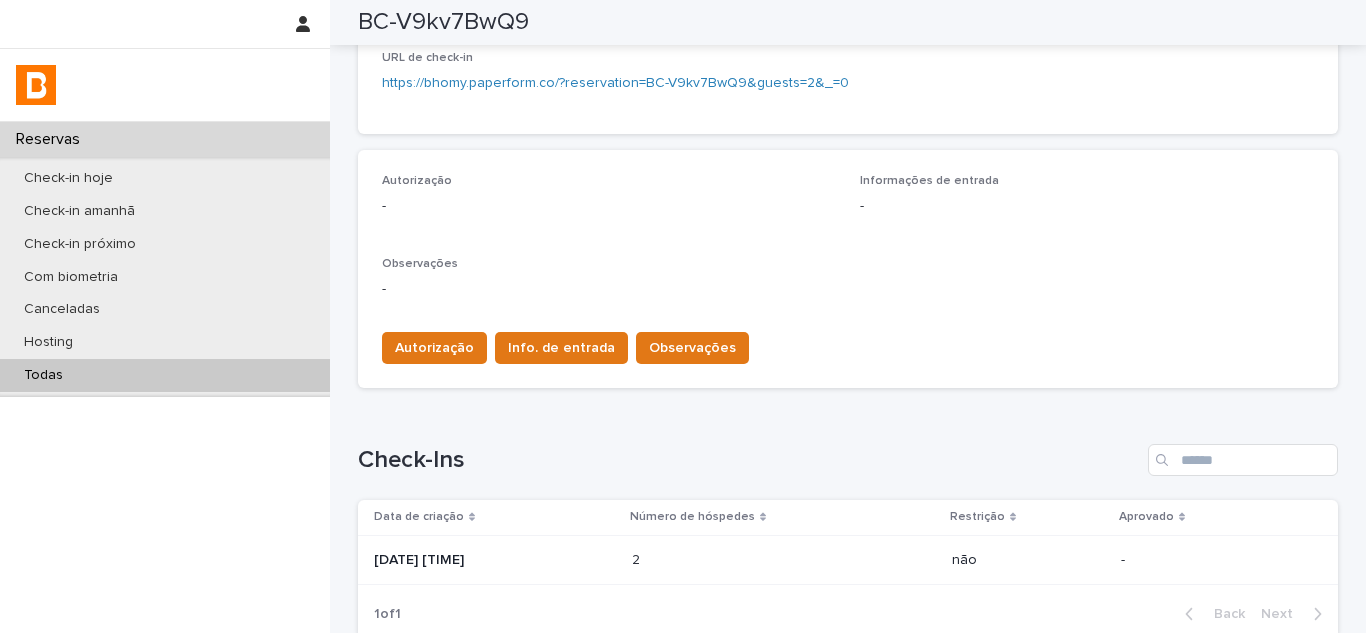scroll, scrollTop: 500, scrollLeft: 0, axis: vertical 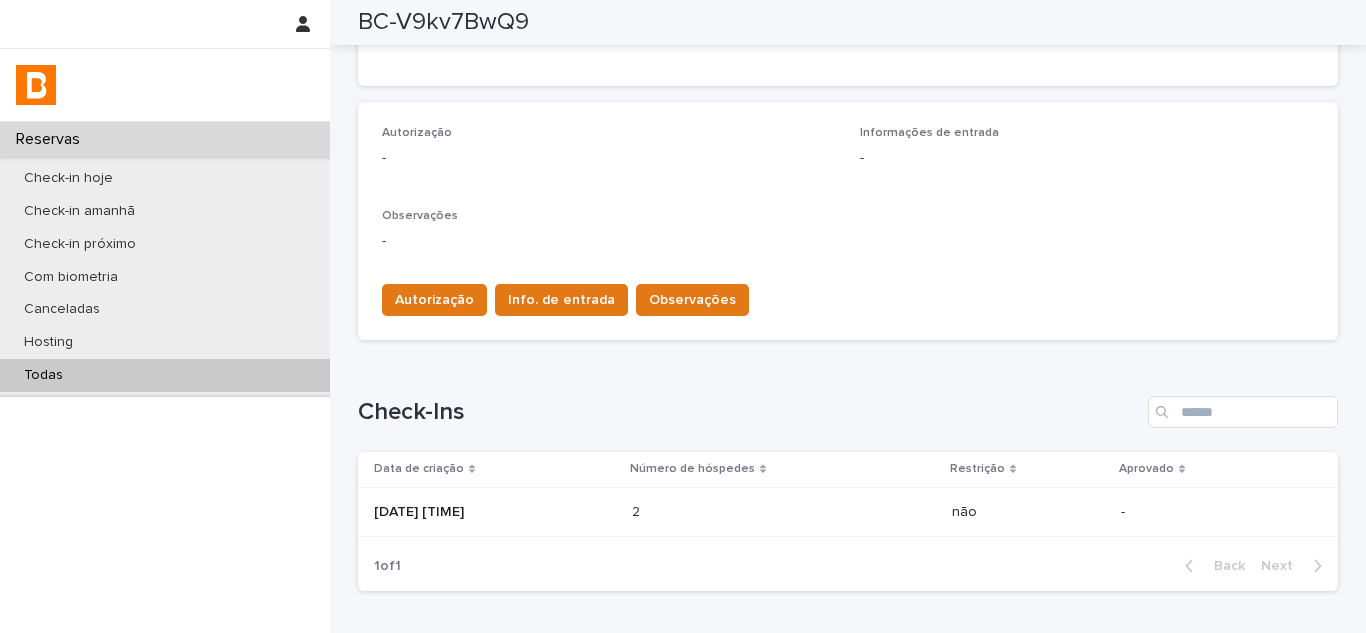 click on "2025-08-06 15:32" at bounding box center (491, 512) 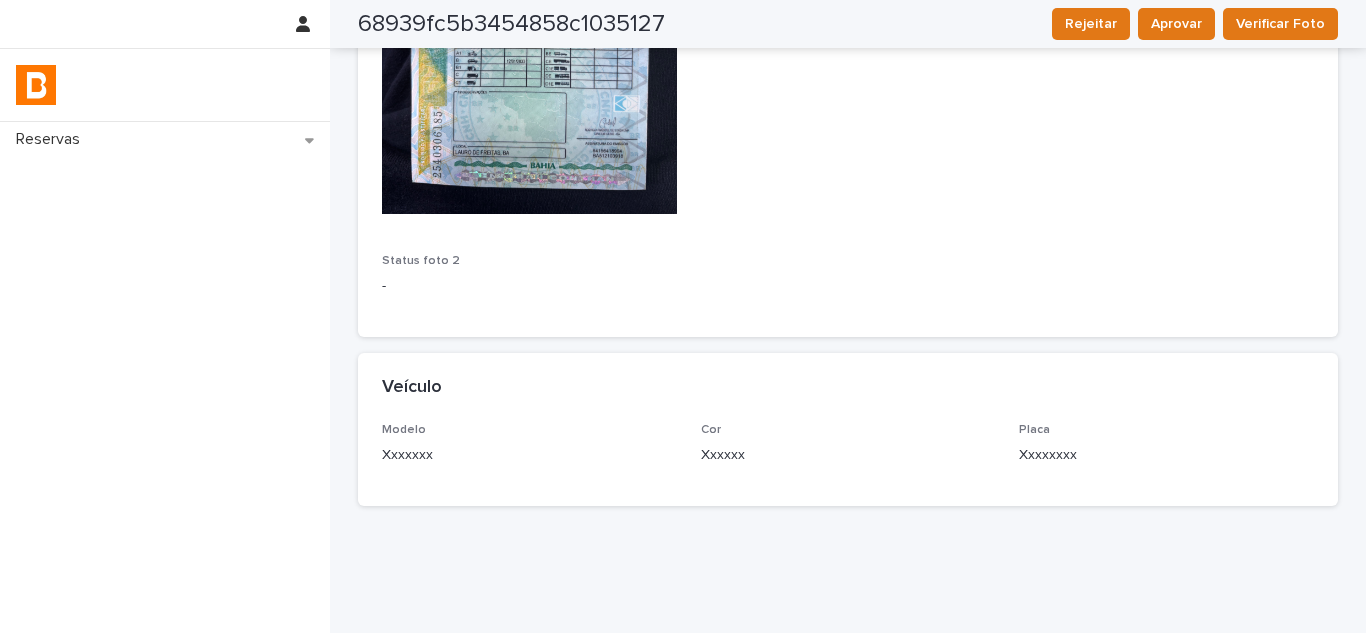 scroll, scrollTop: 1586, scrollLeft: 0, axis: vertical 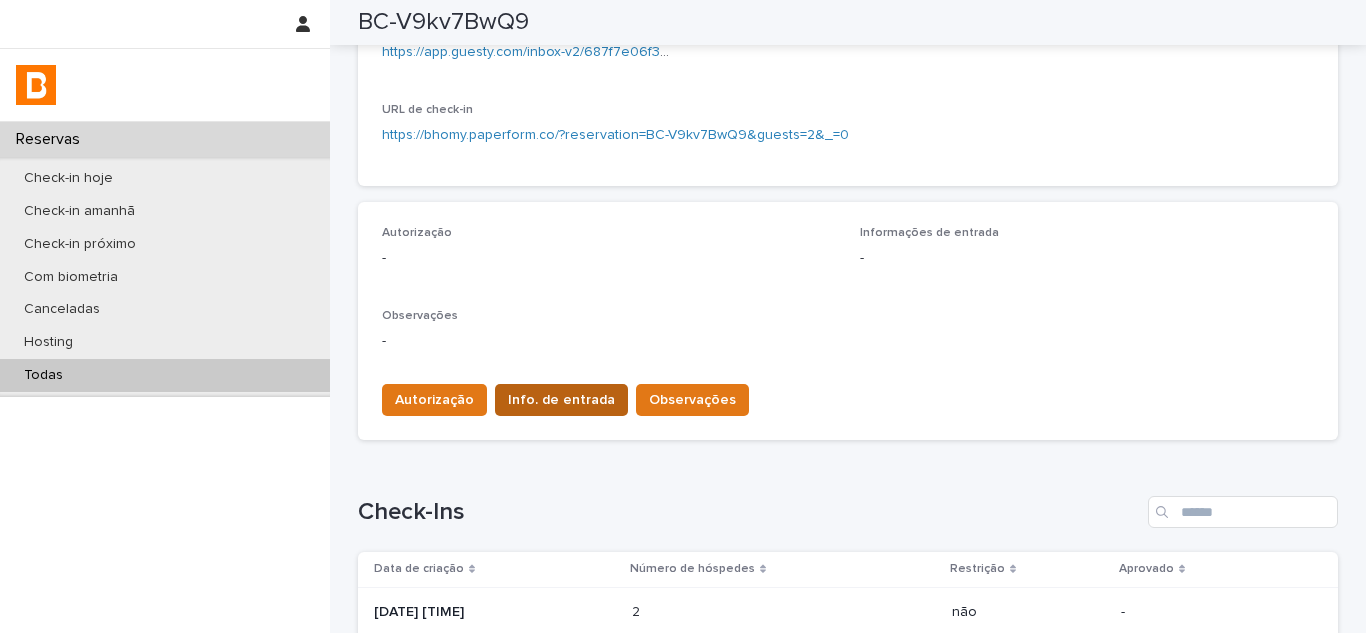 click on "Info. de entrada" at bounding box center (561, 400) 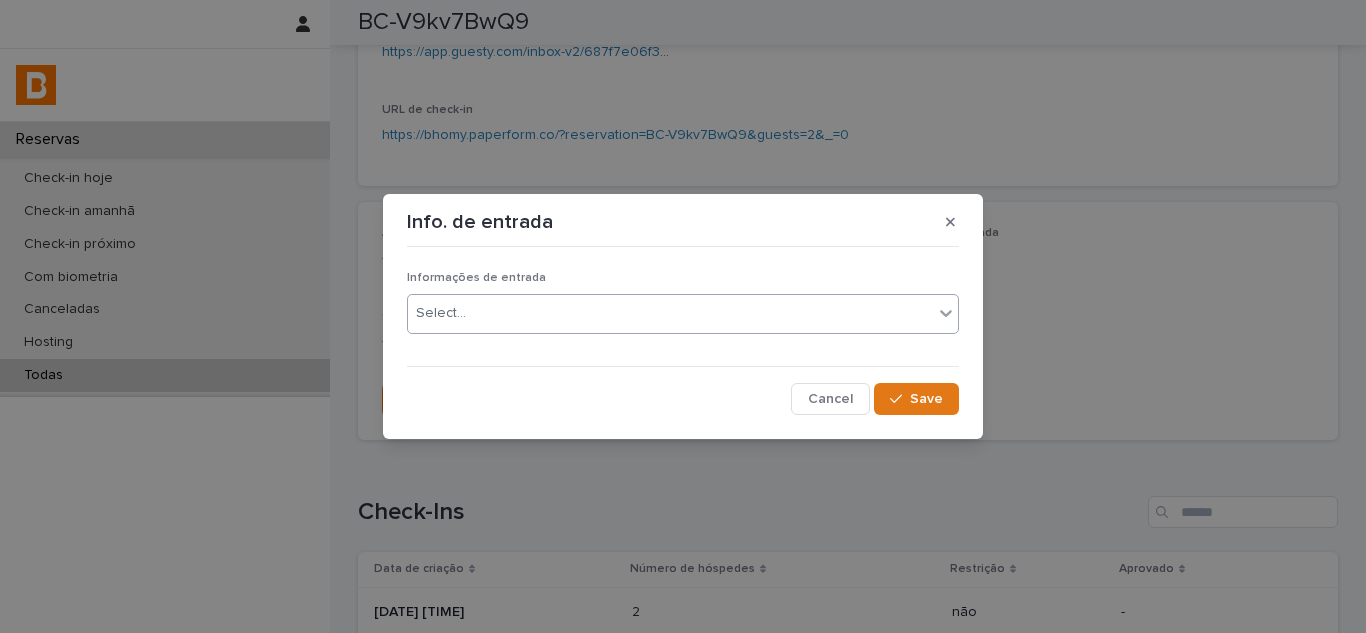 click on "Select..." at bounding box center [670, 313] 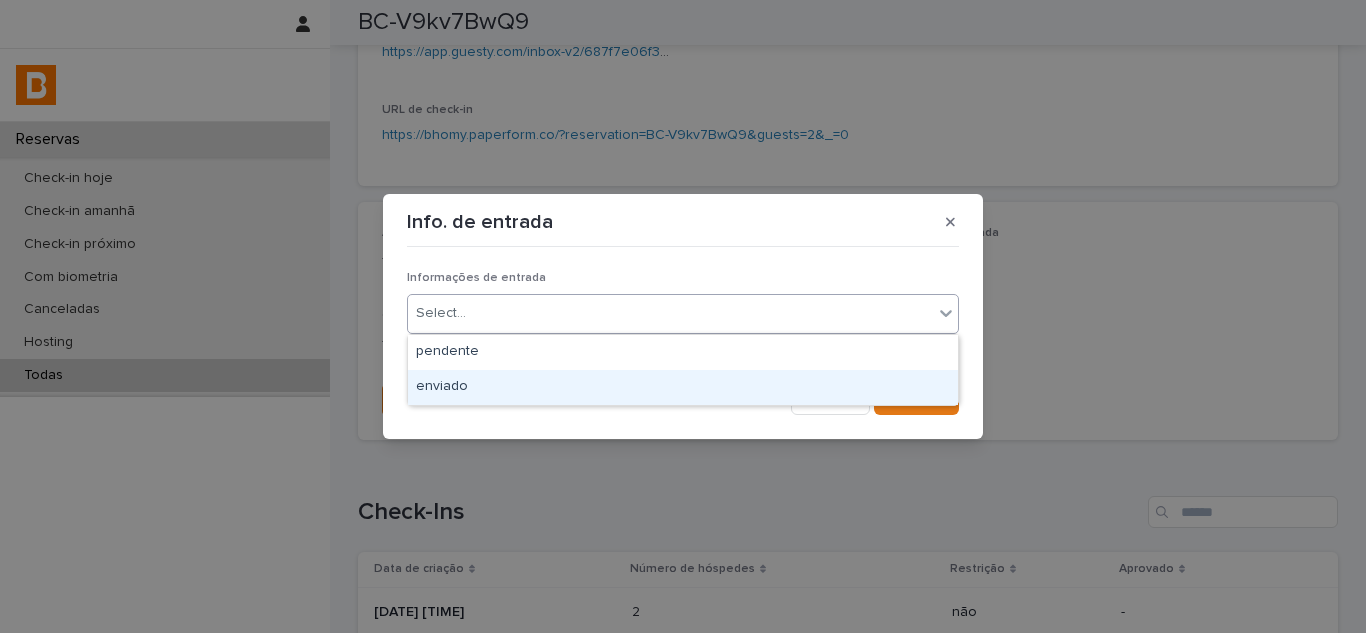 click on "enviado" at bounding box center [683, 387] 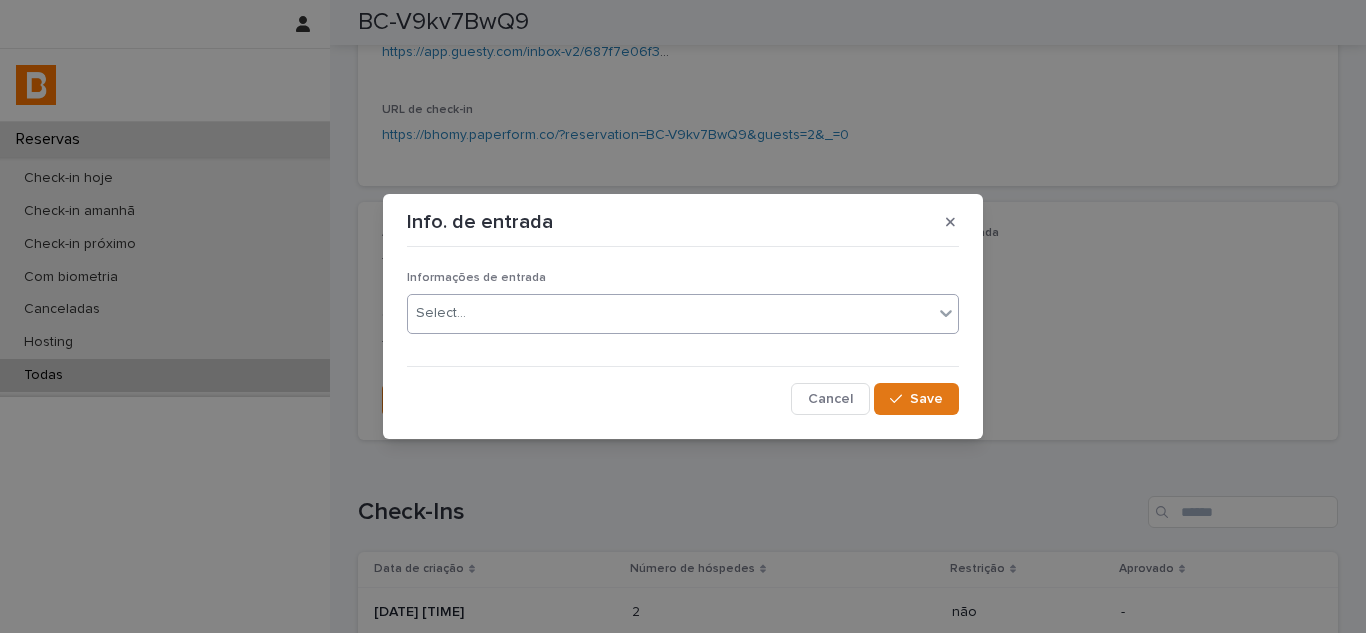 click 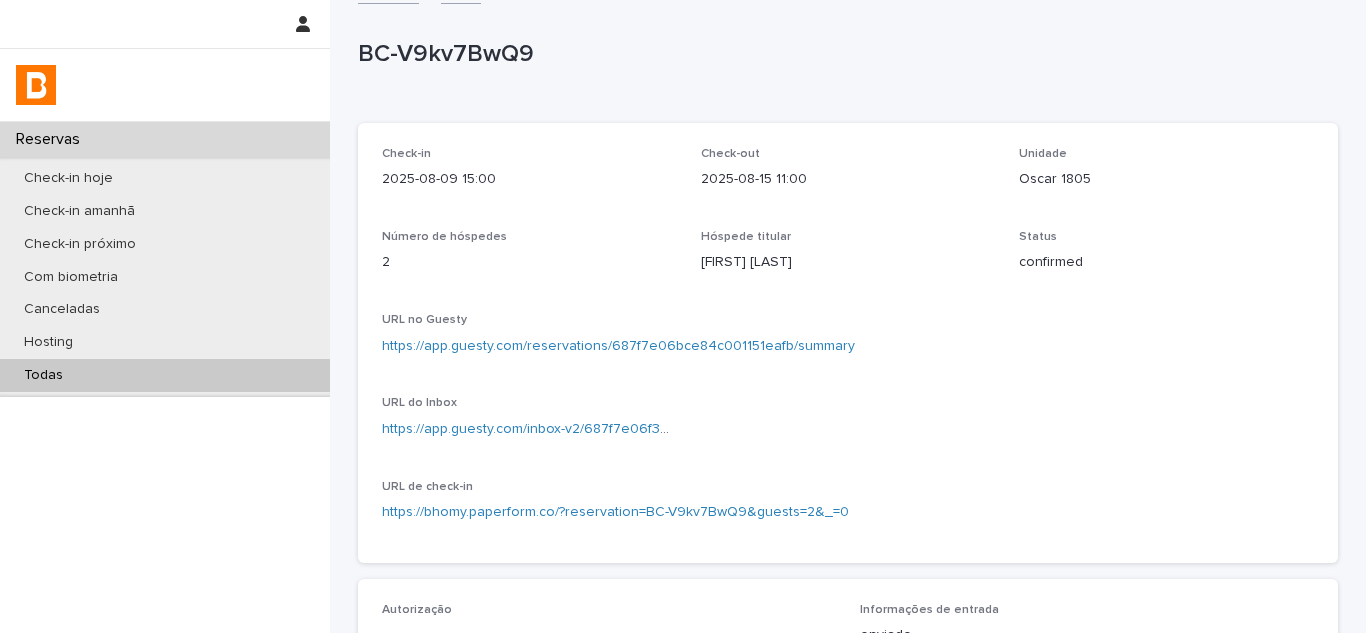 scroll, scrollTop: 0, scrollLeft: 0, axis: both 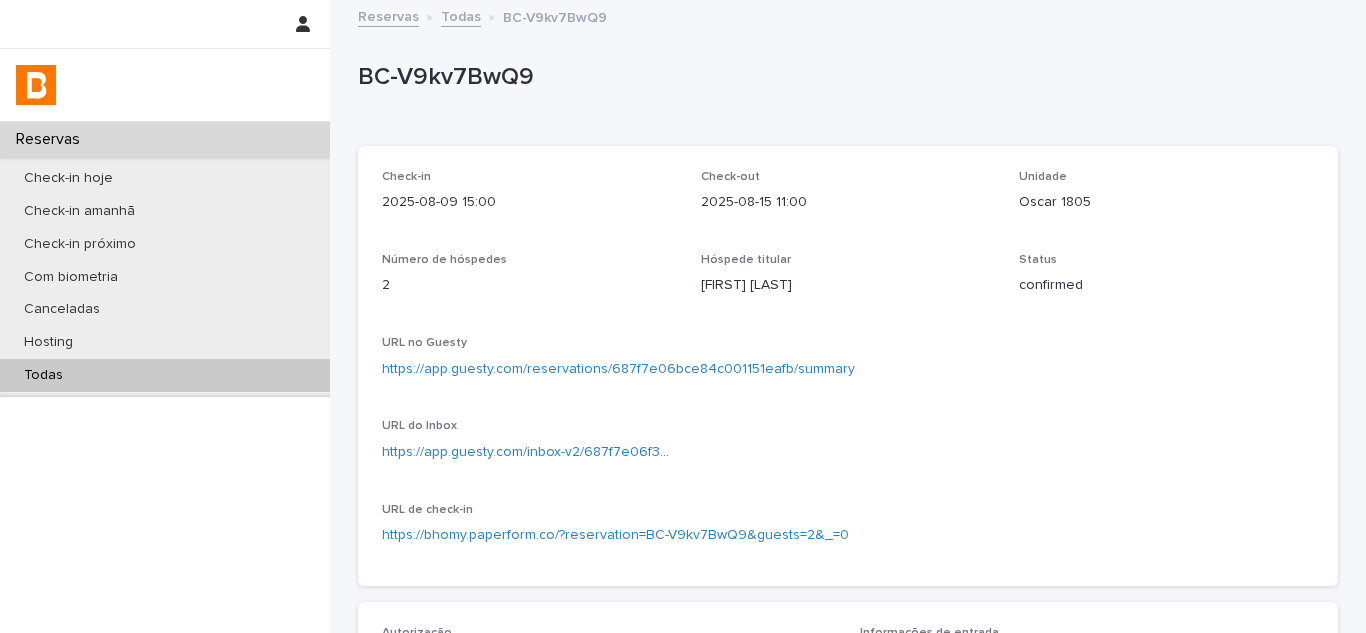 click on "Todas" at bounding box center [165, 375] 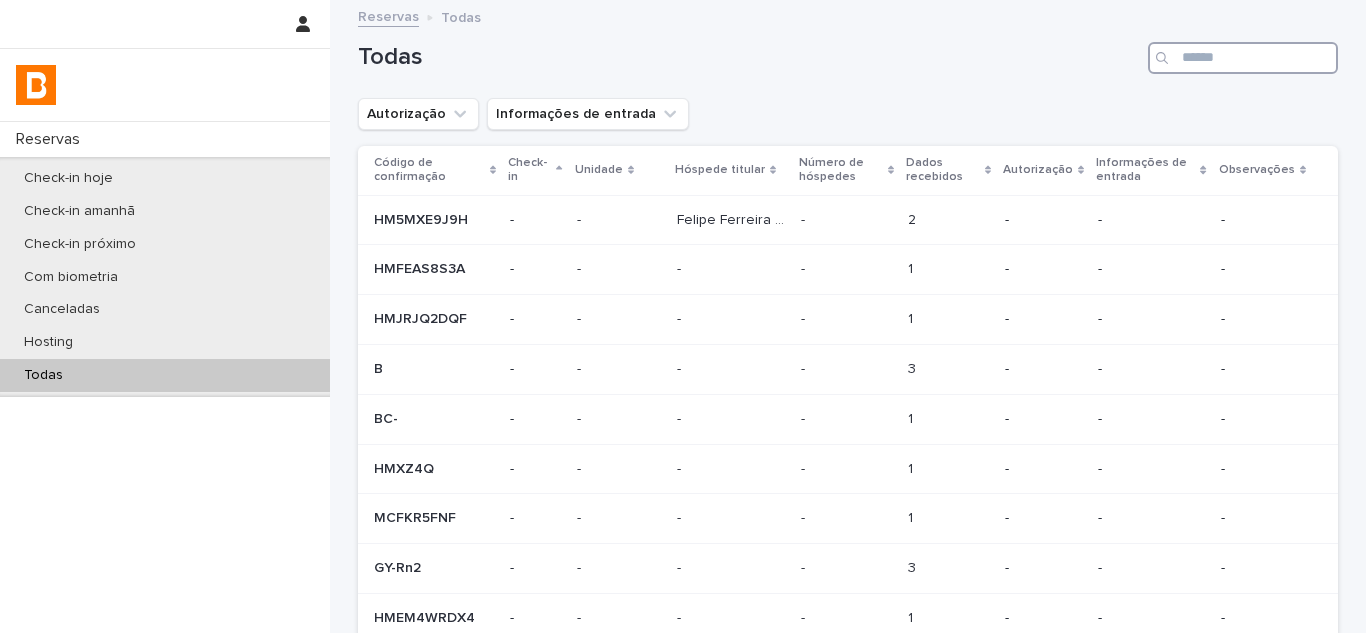 click at bounding box center (1243, 58) 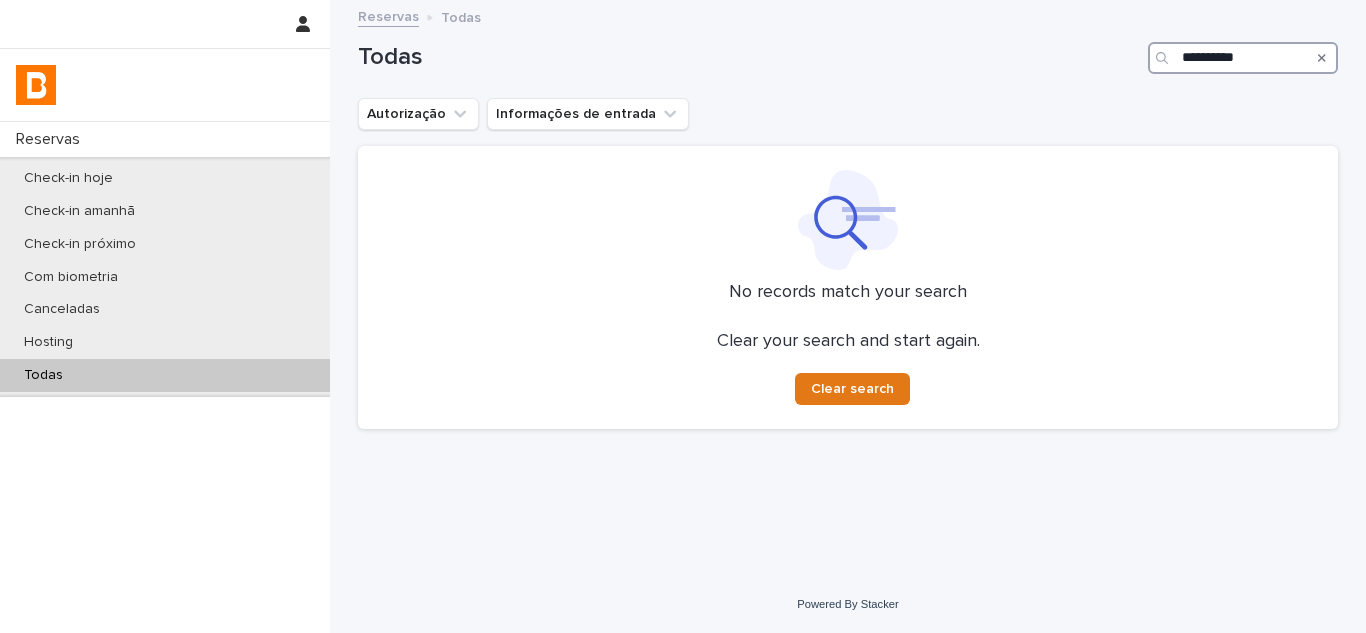click on "**********" at bounding box center [1243, 58] 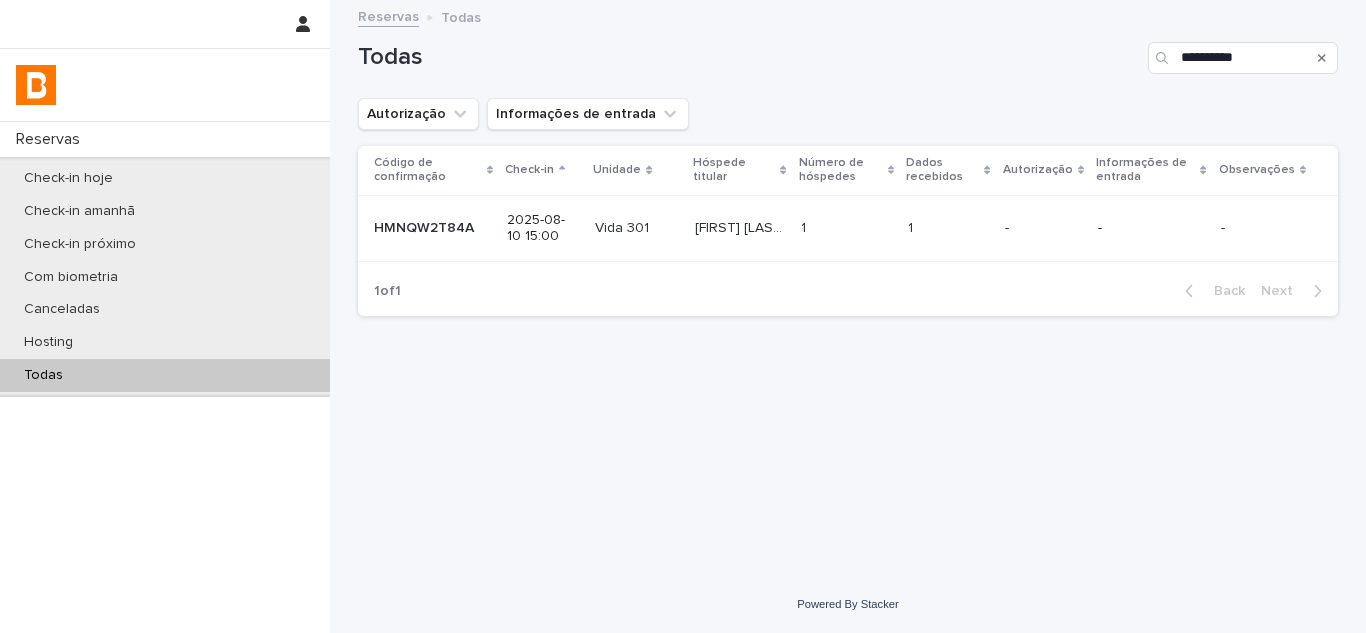 click on "1 1" at bounding box center [847, 228] 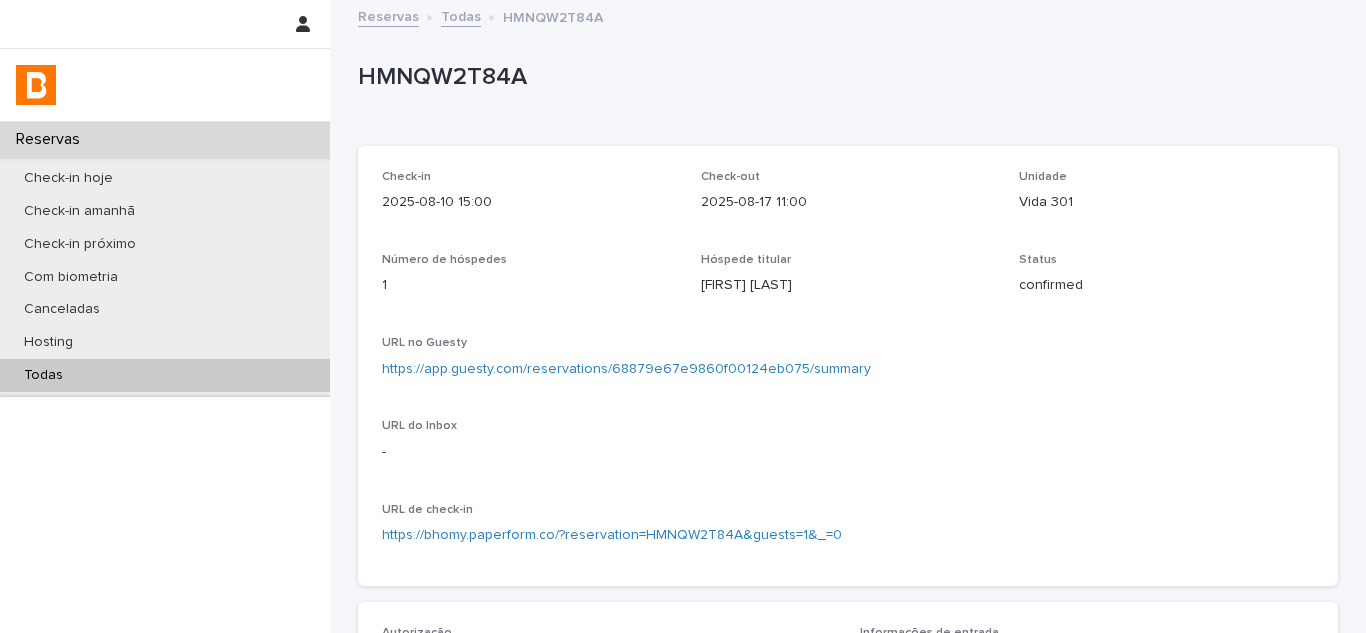 click on "https://app.guesty.com/reservations/68879e67e9860f00124eb075/summary" at bounding box center (626, 369) 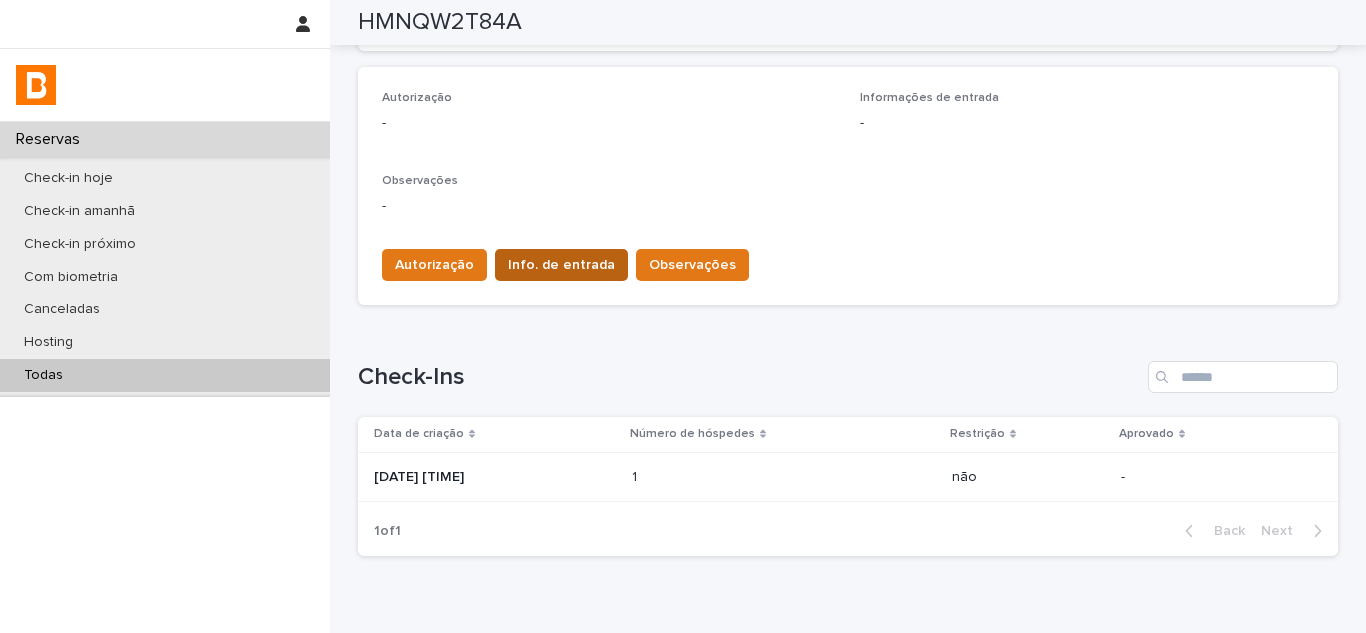 scroll, scrollTop: 500, scrollLeft: 0, axis: vertical 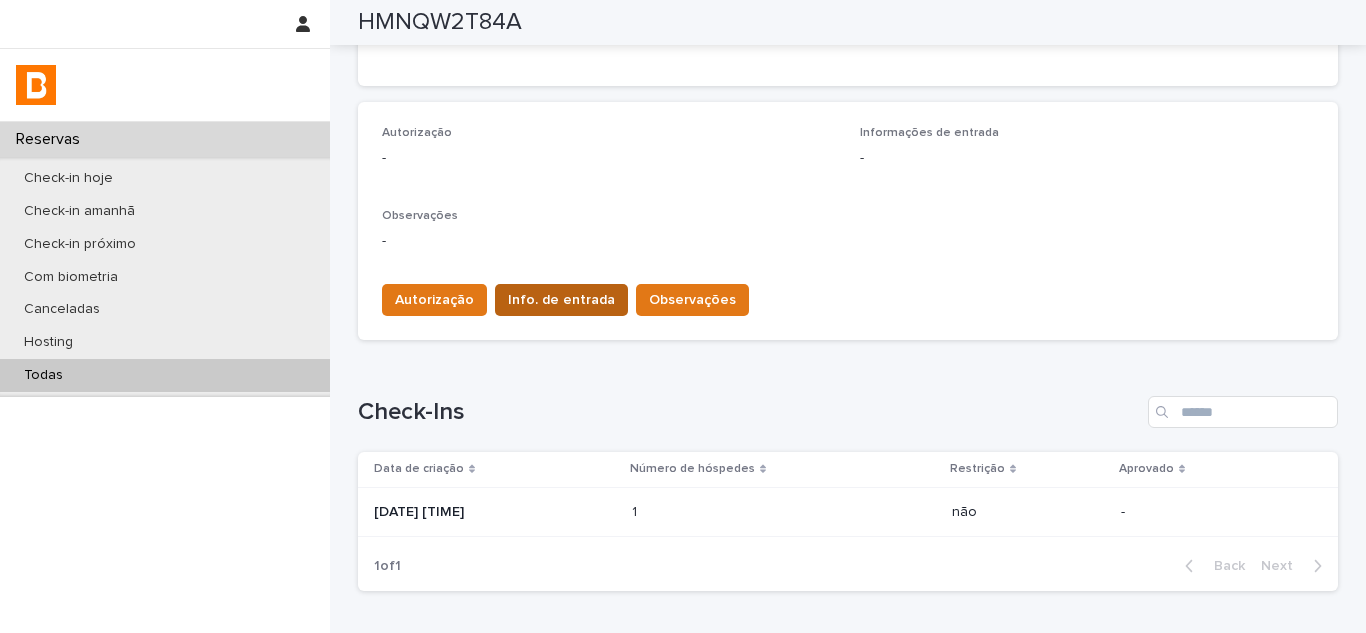 click on "Info. de entrada" at bounding box center [561, 300] 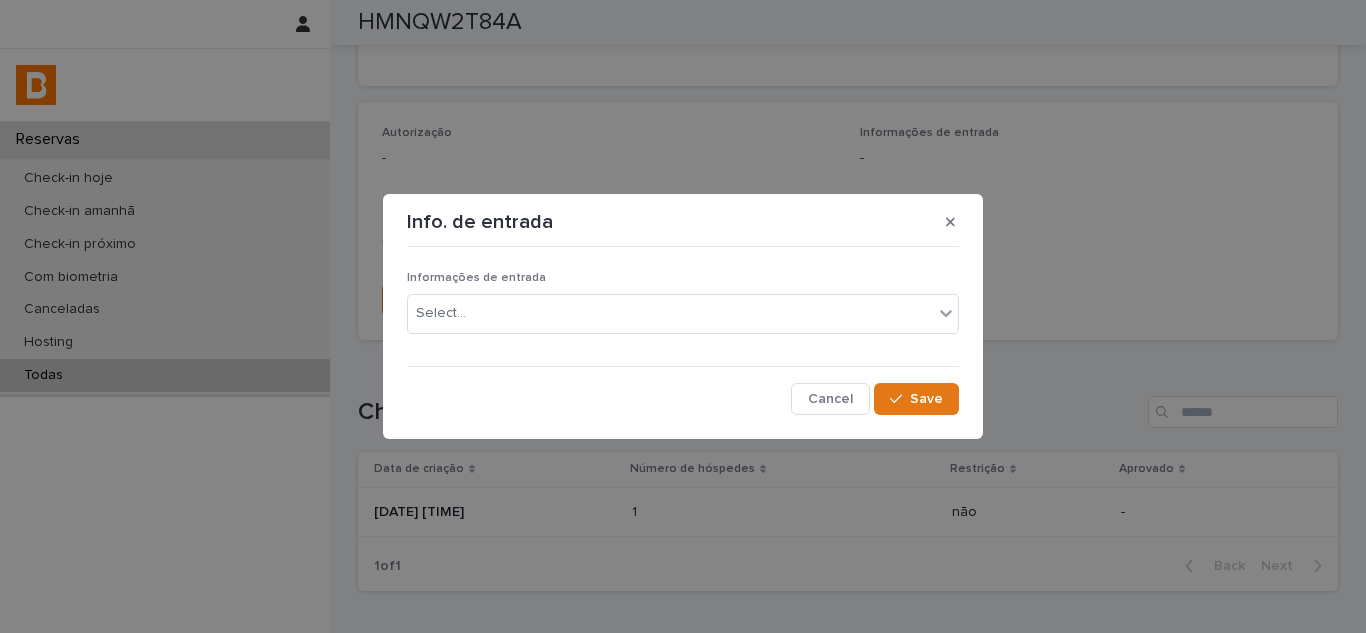 click on "Informações de entrada" at bounding box center [683, 278] 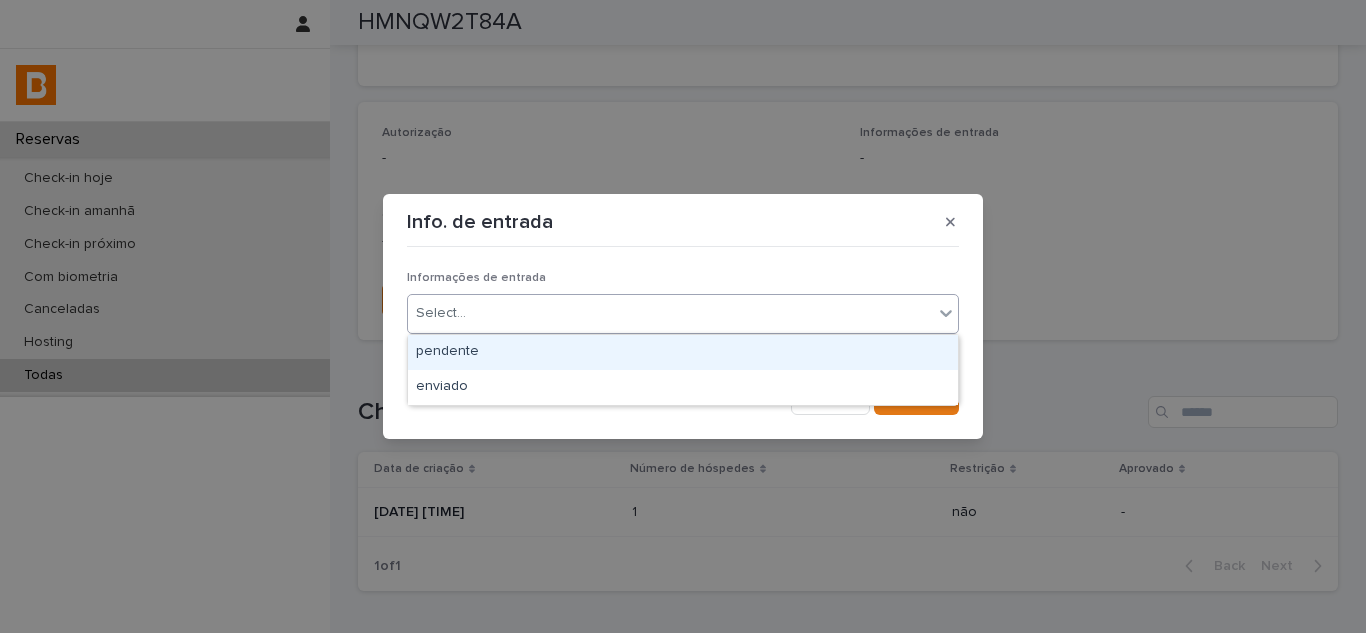 click on "Select..." at bounding box center [670, 313] 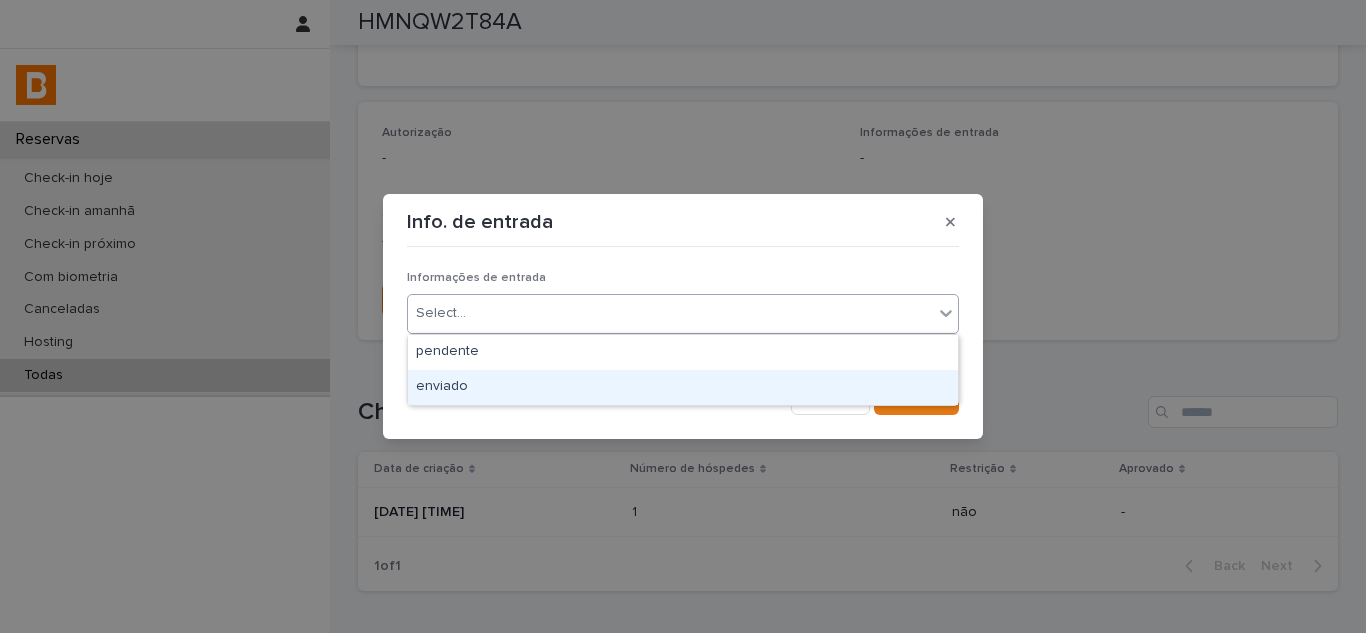 click on "enviado" at bounding box center [683, 387] 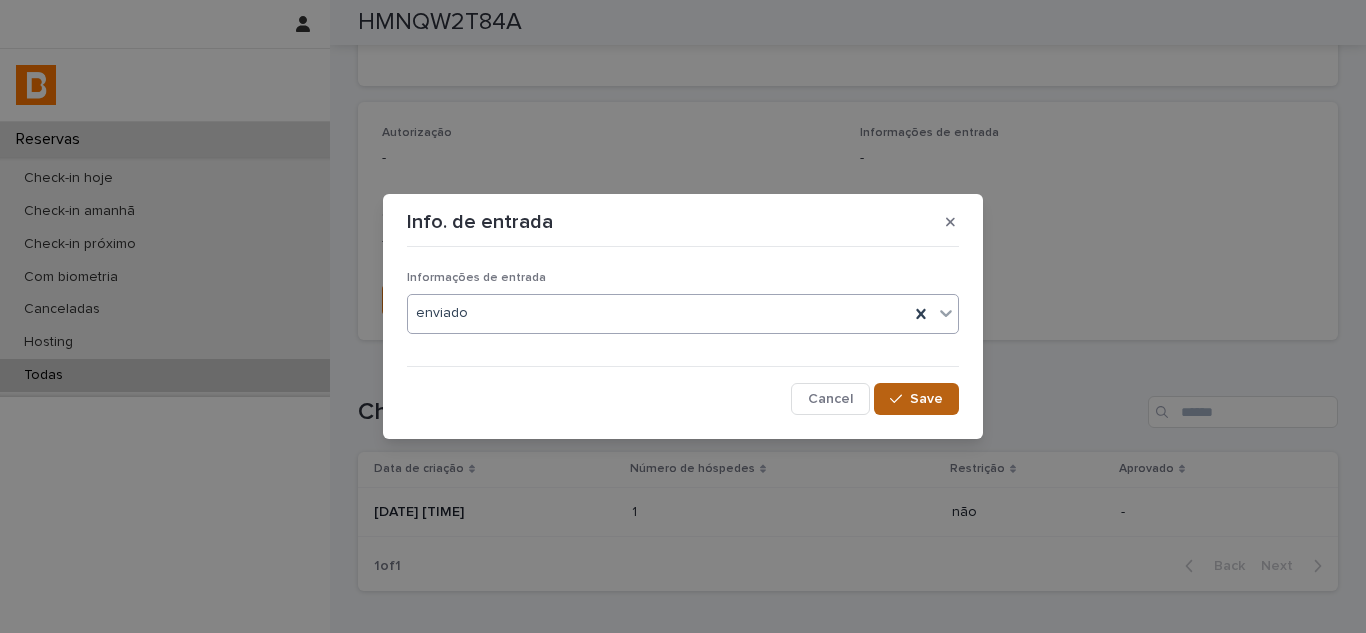 click on "Save" at bounding box center [916, 399] 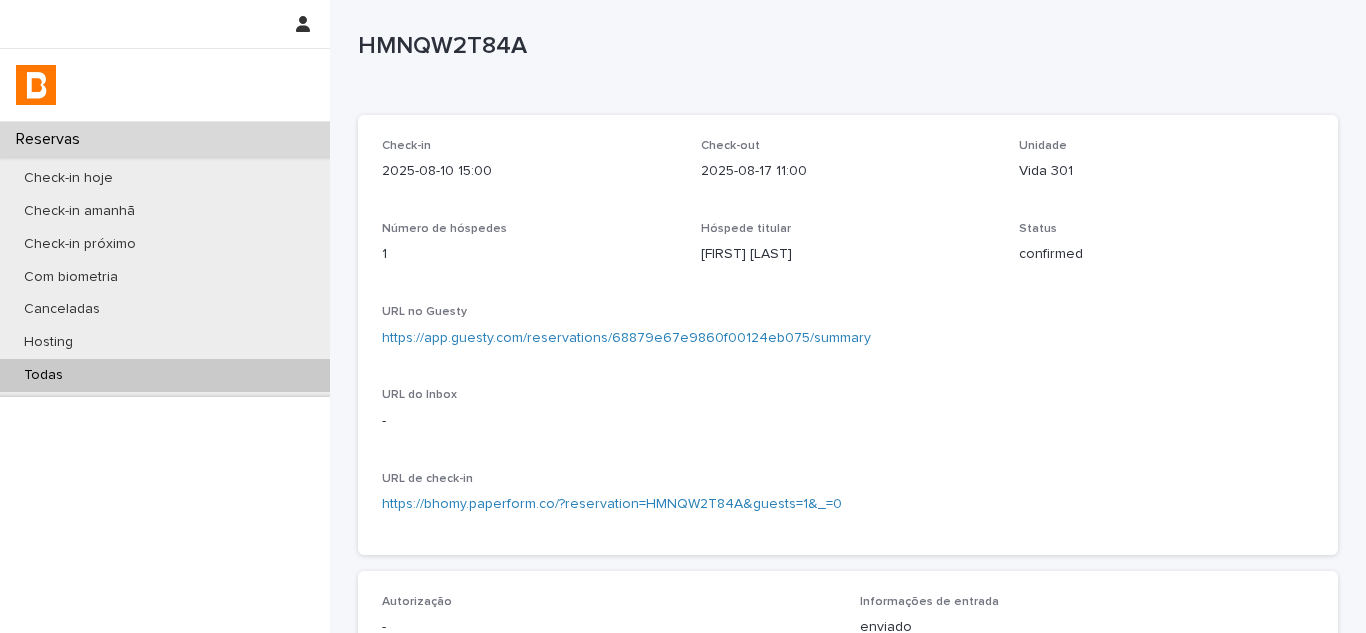 scroll, scrollTop: 331, scrollLeft: 0, axis: vertical 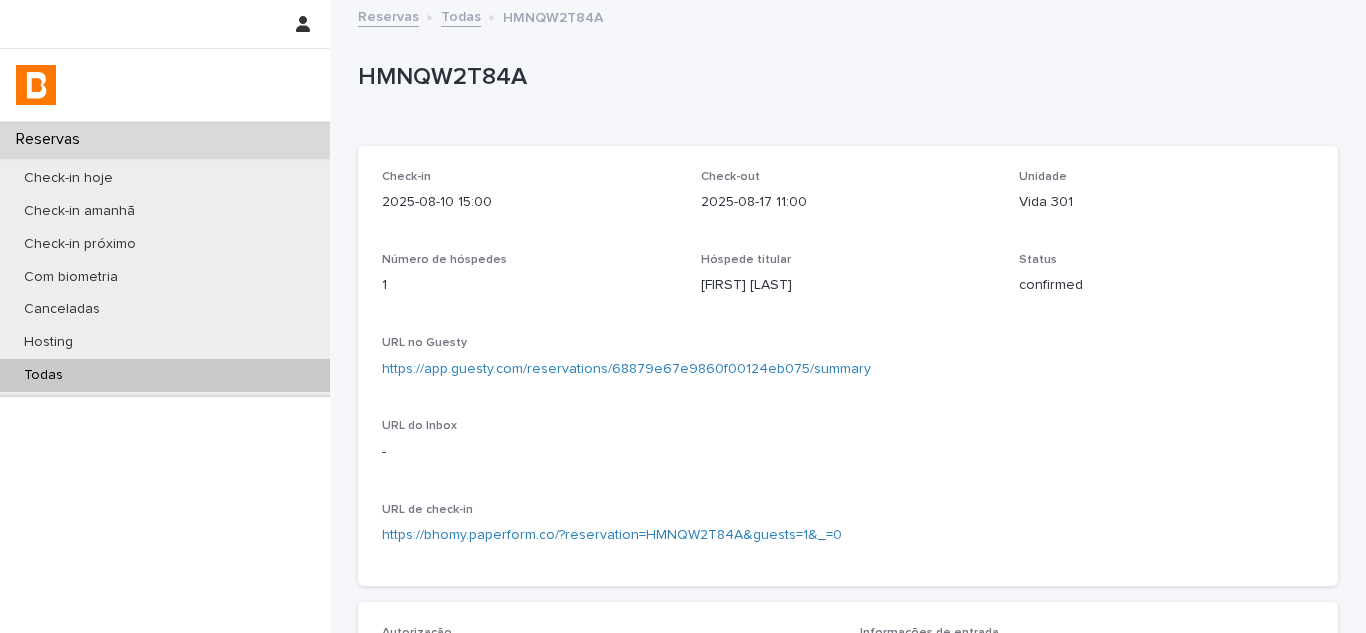 click on "Todas" at bounding box center (165, 375) 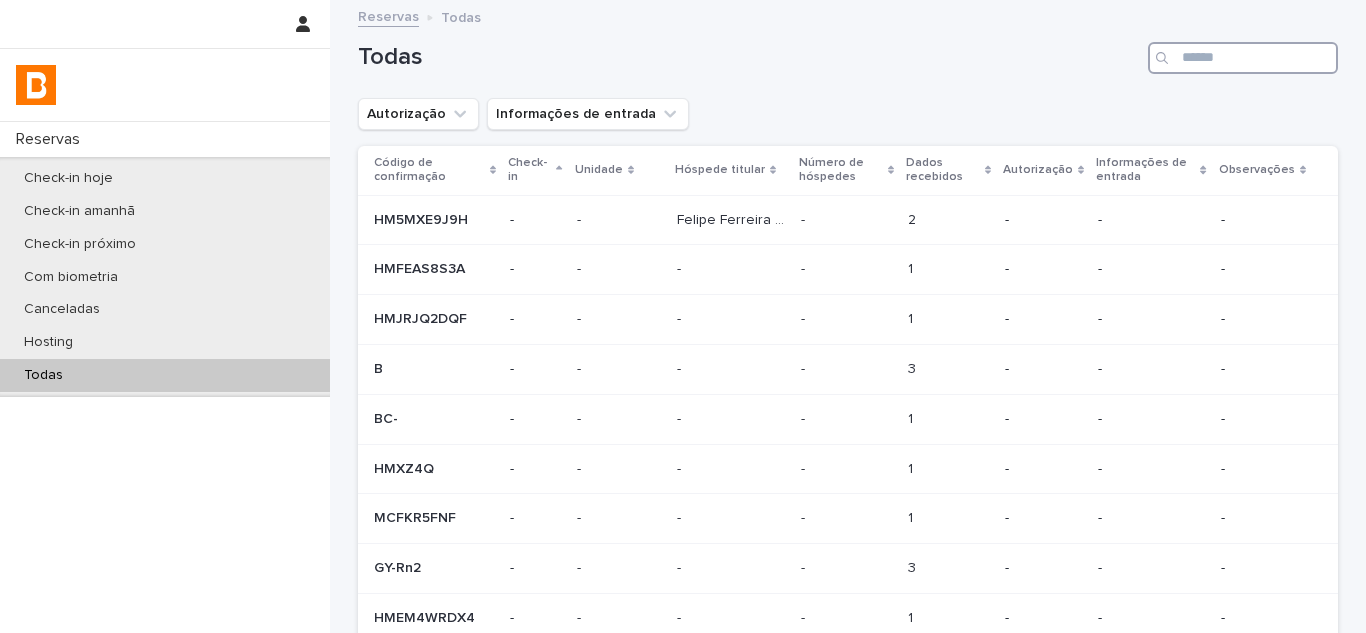 click at bounding box center [1243, 58] 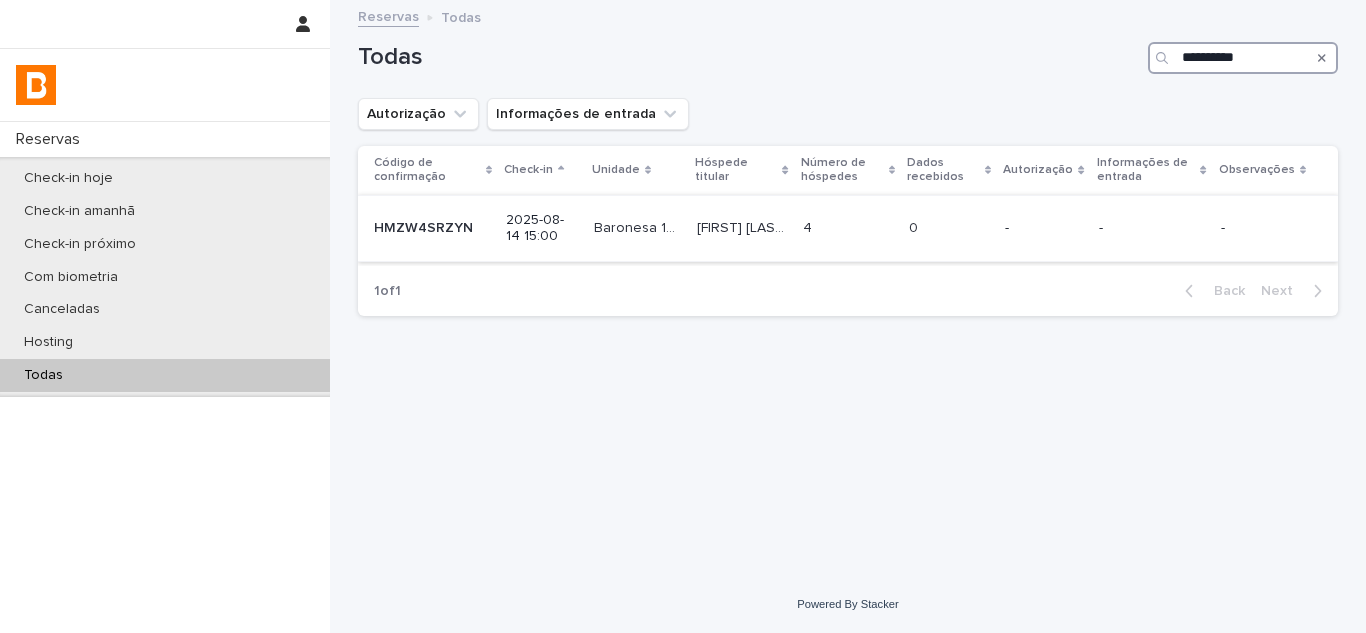 type on "**********" 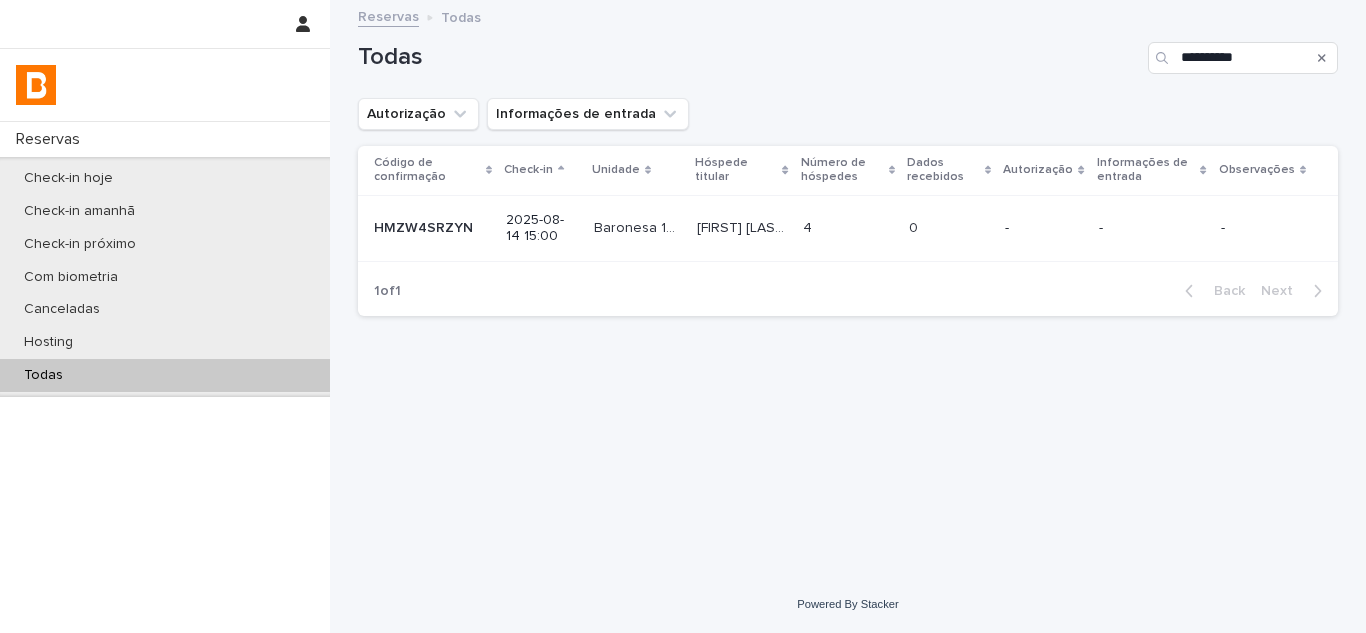 click at bounding box center (848, 228) 